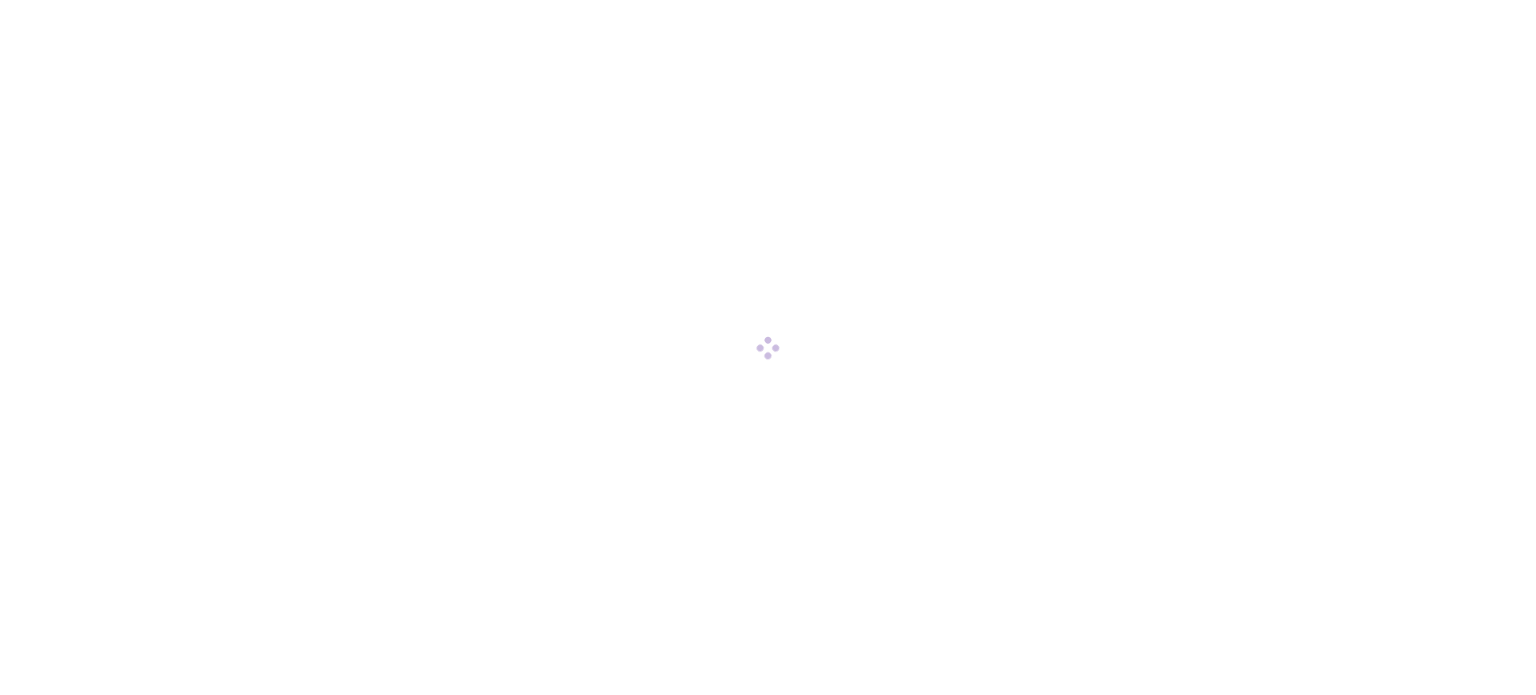 scroll, scrollTop: 0, scrollLeft: 0, axis: both 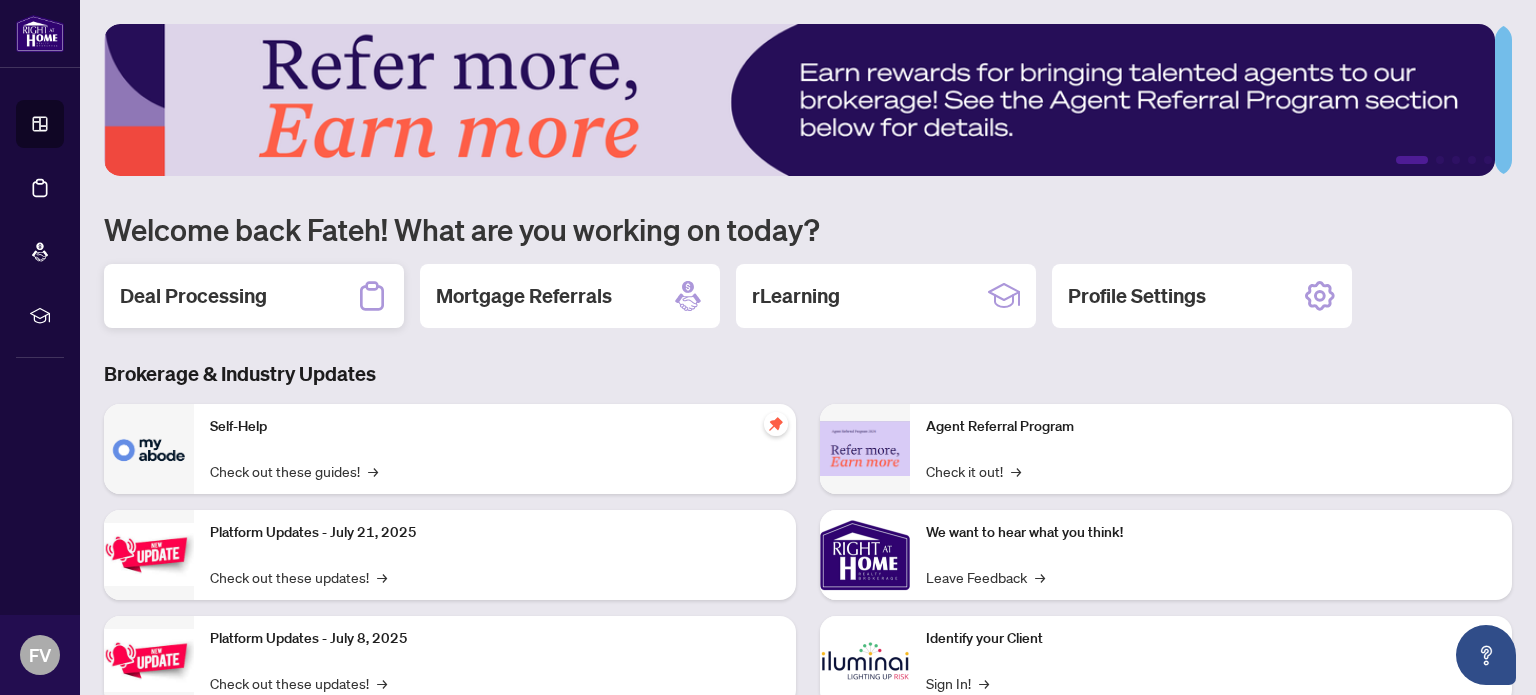 click on "Deal Processing" at bounding box center (193, 296) 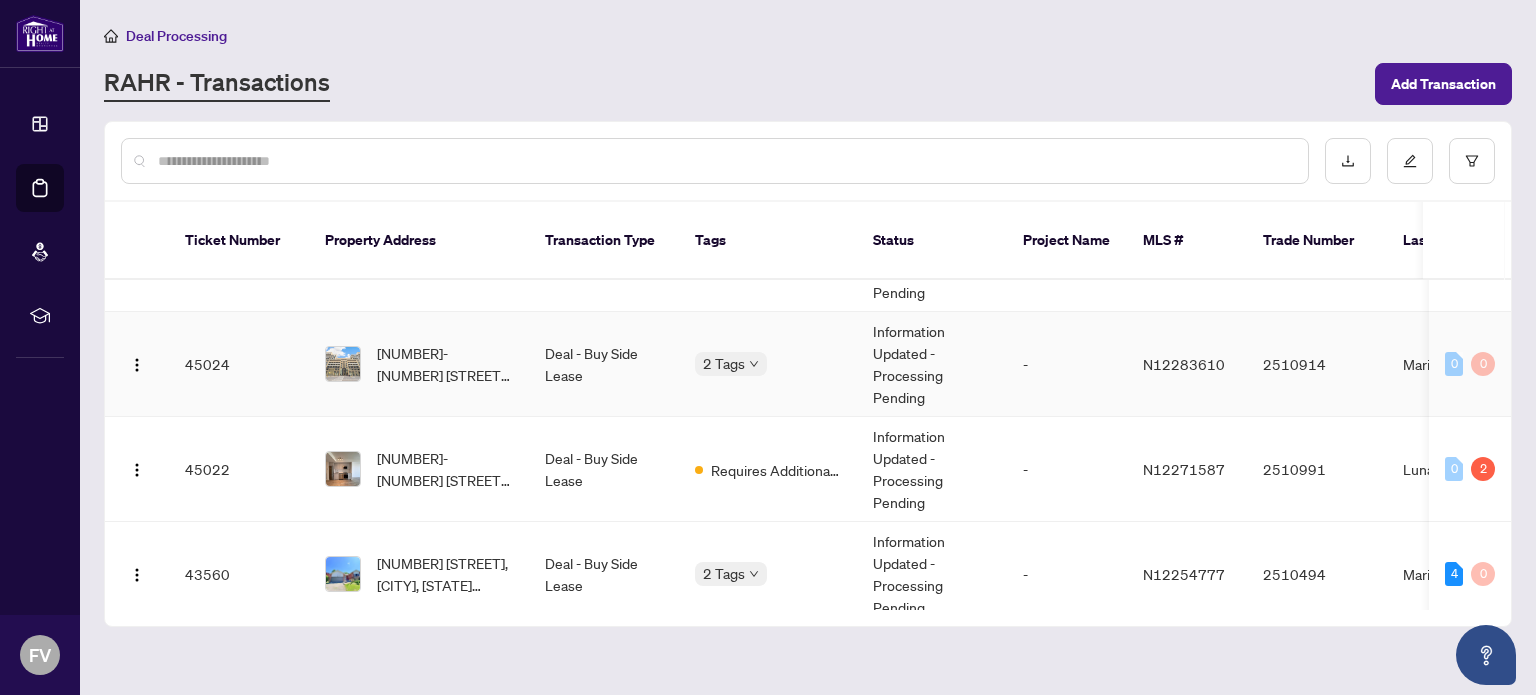 scroll, scrollTop: 136, scrollLeft: 0, axis: vertical 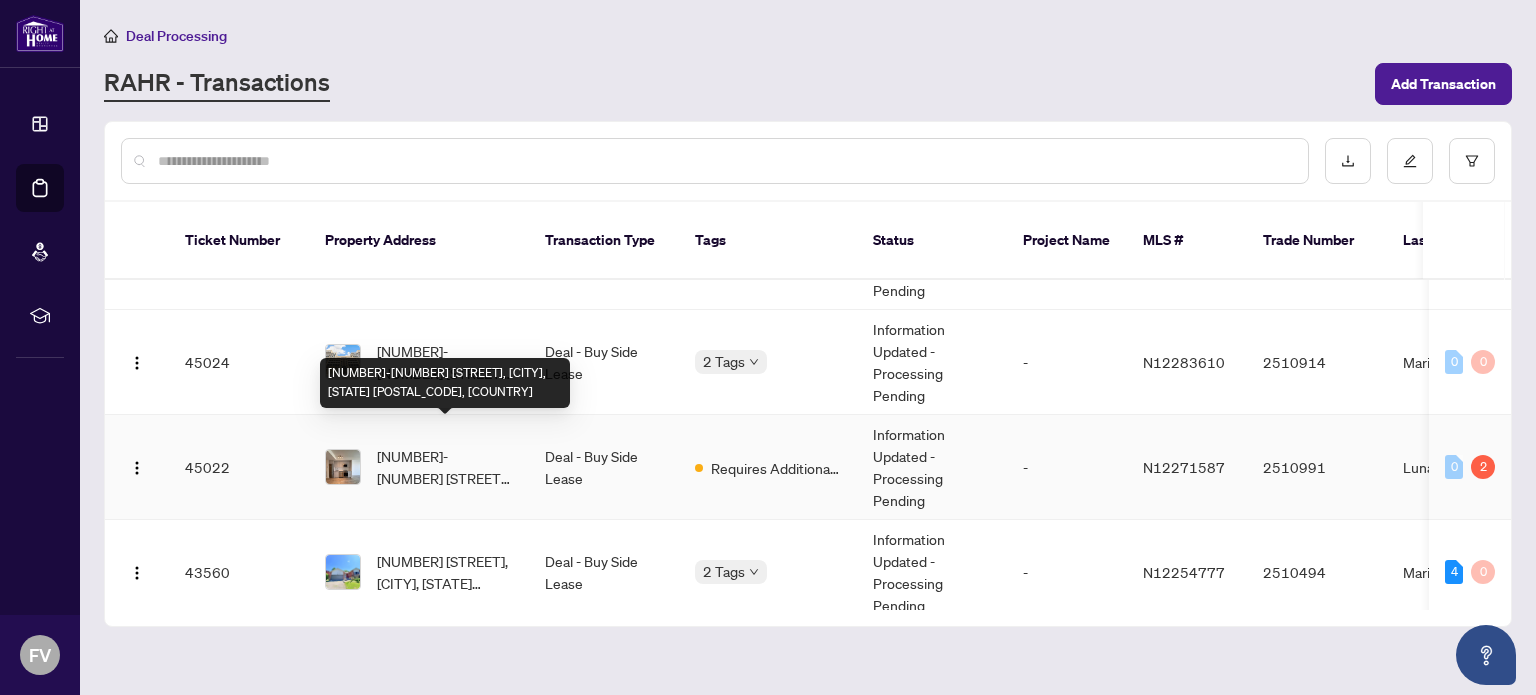 click on "[NUMBER]-[NUMBER] [STREET], [CITY], [STATE] [POSTAL_CODE], [COUNTRY]" at bounding box center [445, 467] 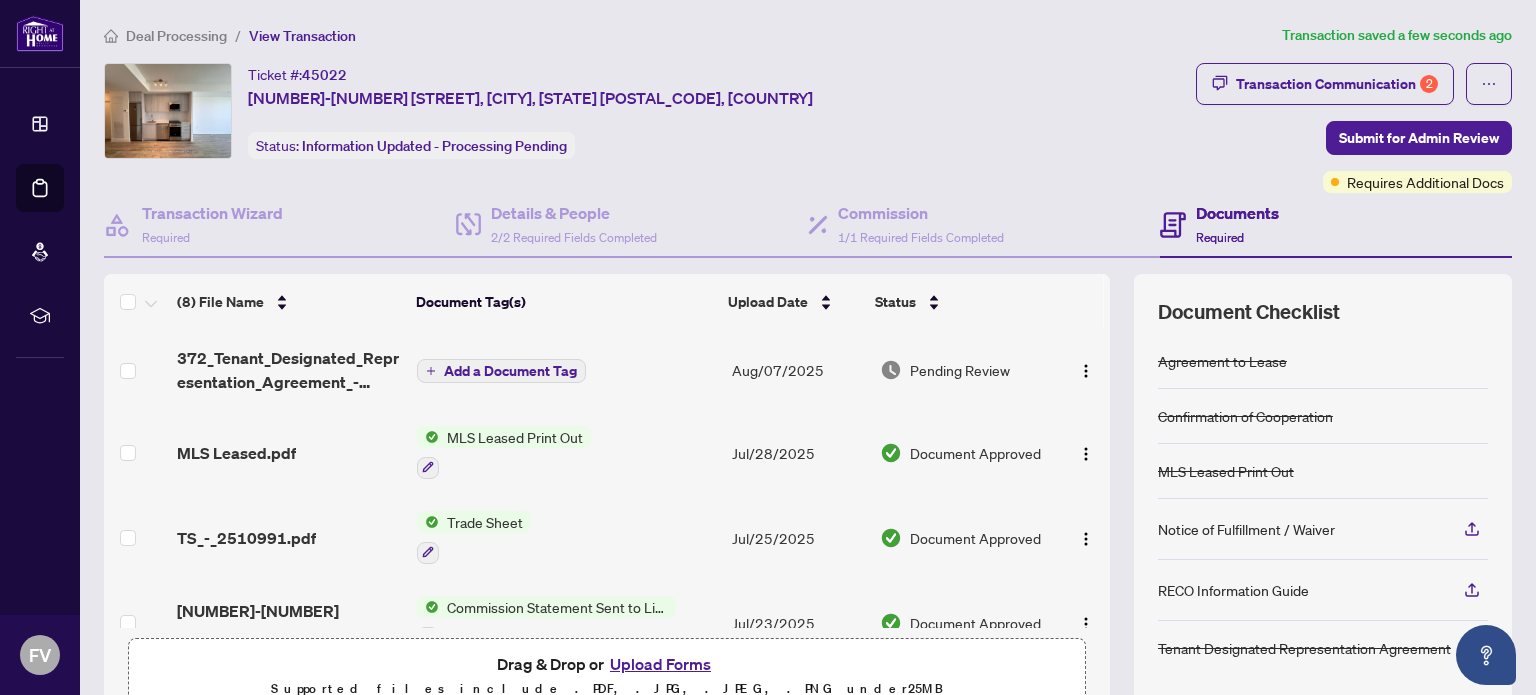 click on "Ticket #:  45022 [NUMBER]-[NUMBER] [STREET], [CITY], [STATE] [POSTAL_CODE], [COUNTRY] Status:   Information Updated - Processing Pending" at bounding box center (646, 111) 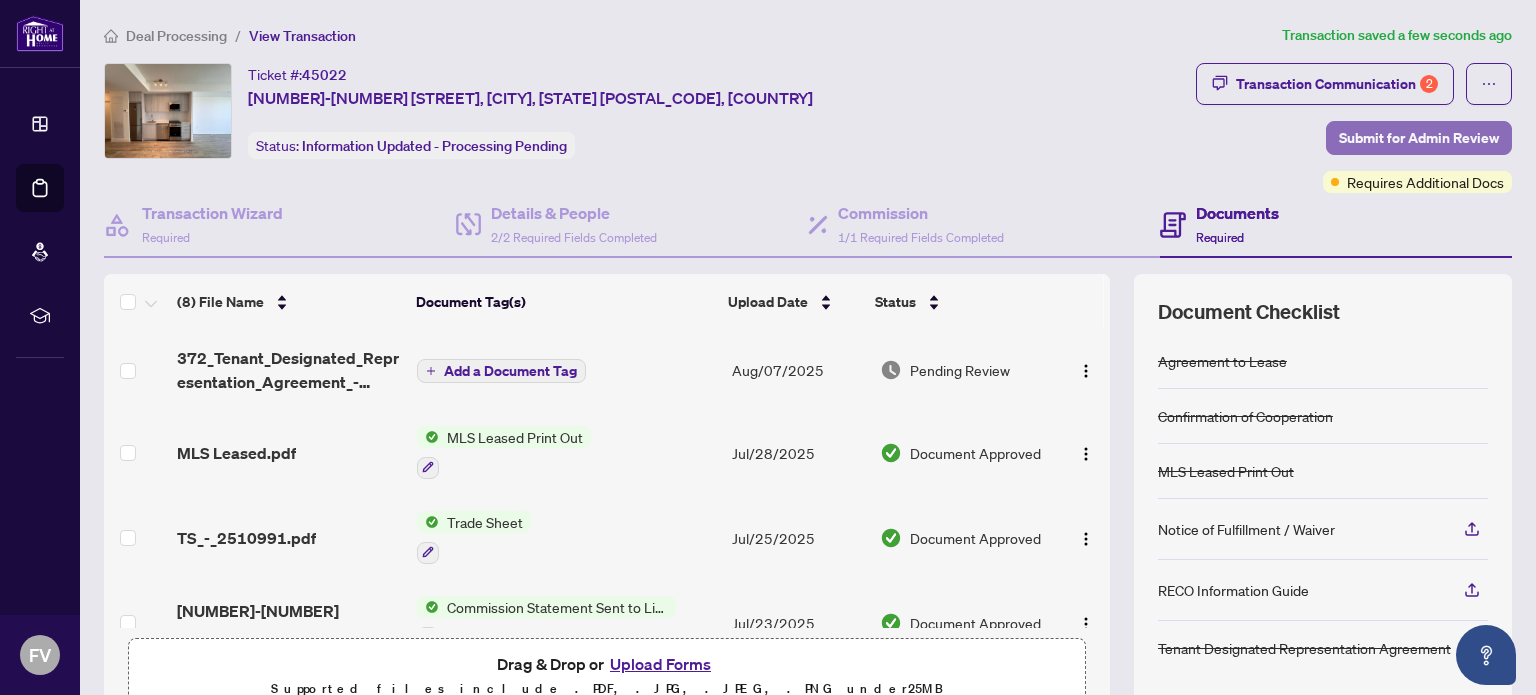 click on "Submit for Admin Review" at bounding box center (1419, 138) 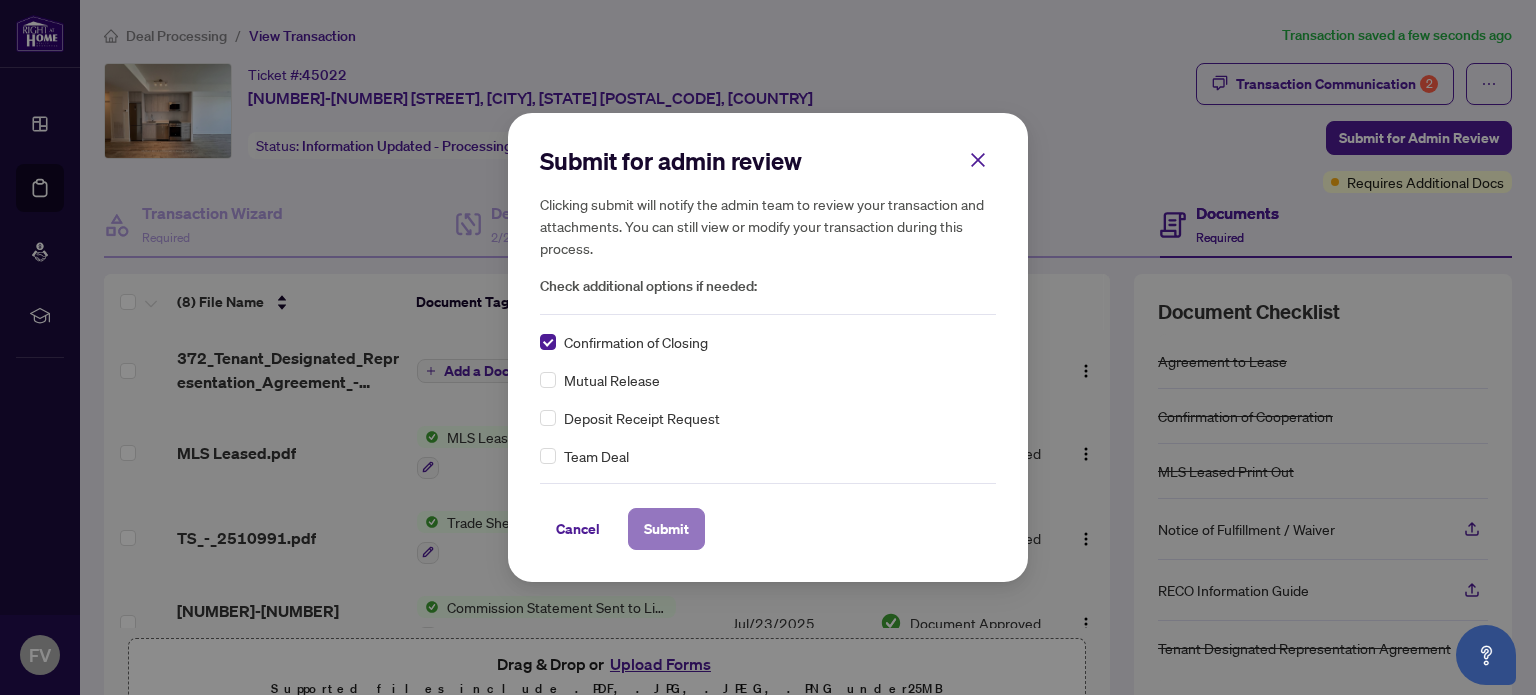 click on "Submit" at bounding box center [666, 529] 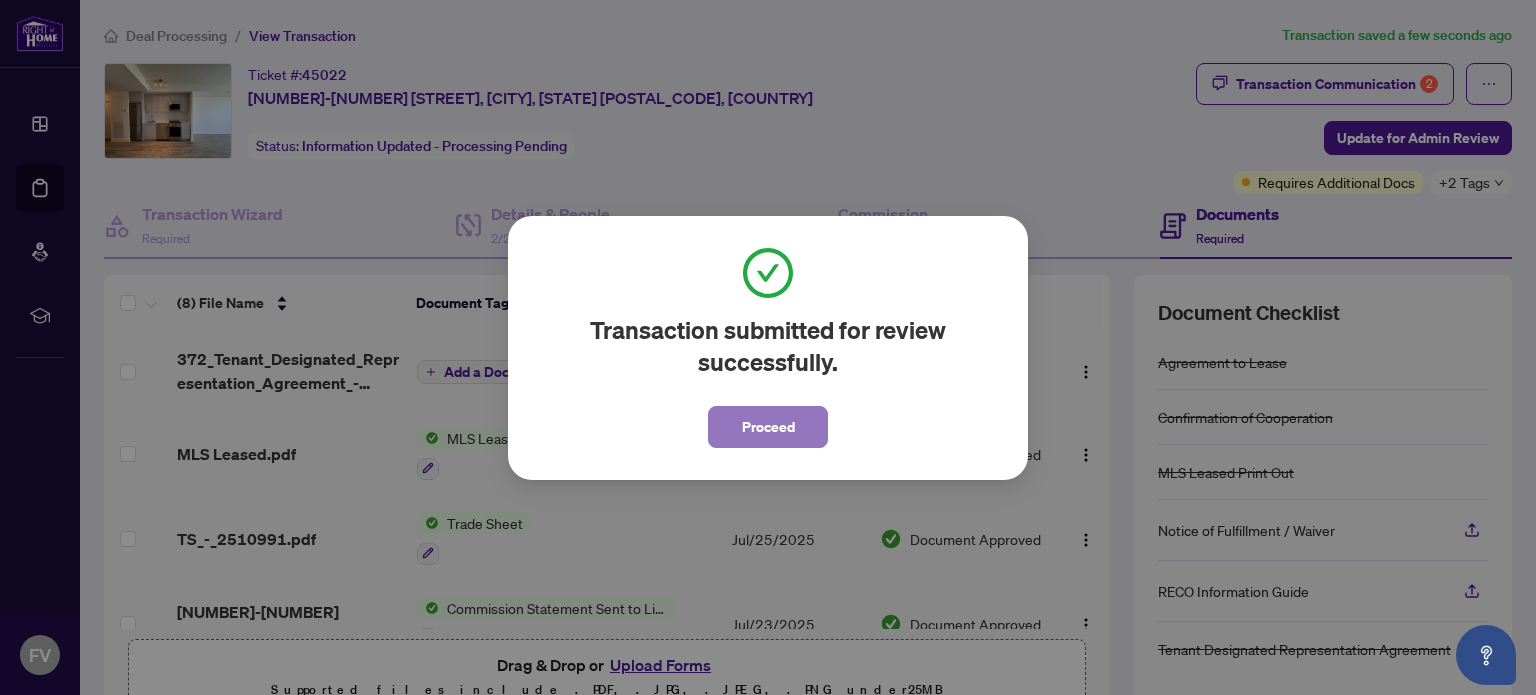 click on "Proceed" at bounding box center [768, 427] 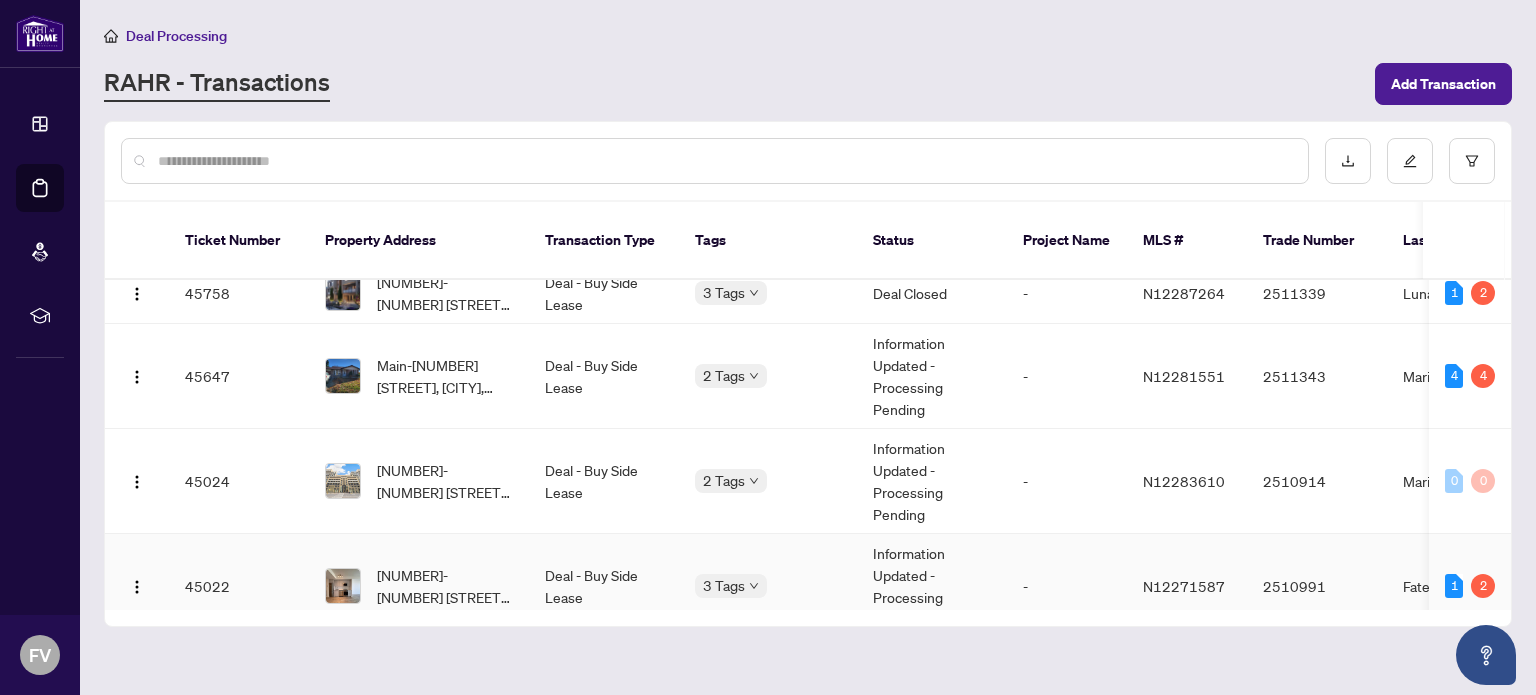 scroll, scrollTop: 0, scrollLeft: 0, axis: both 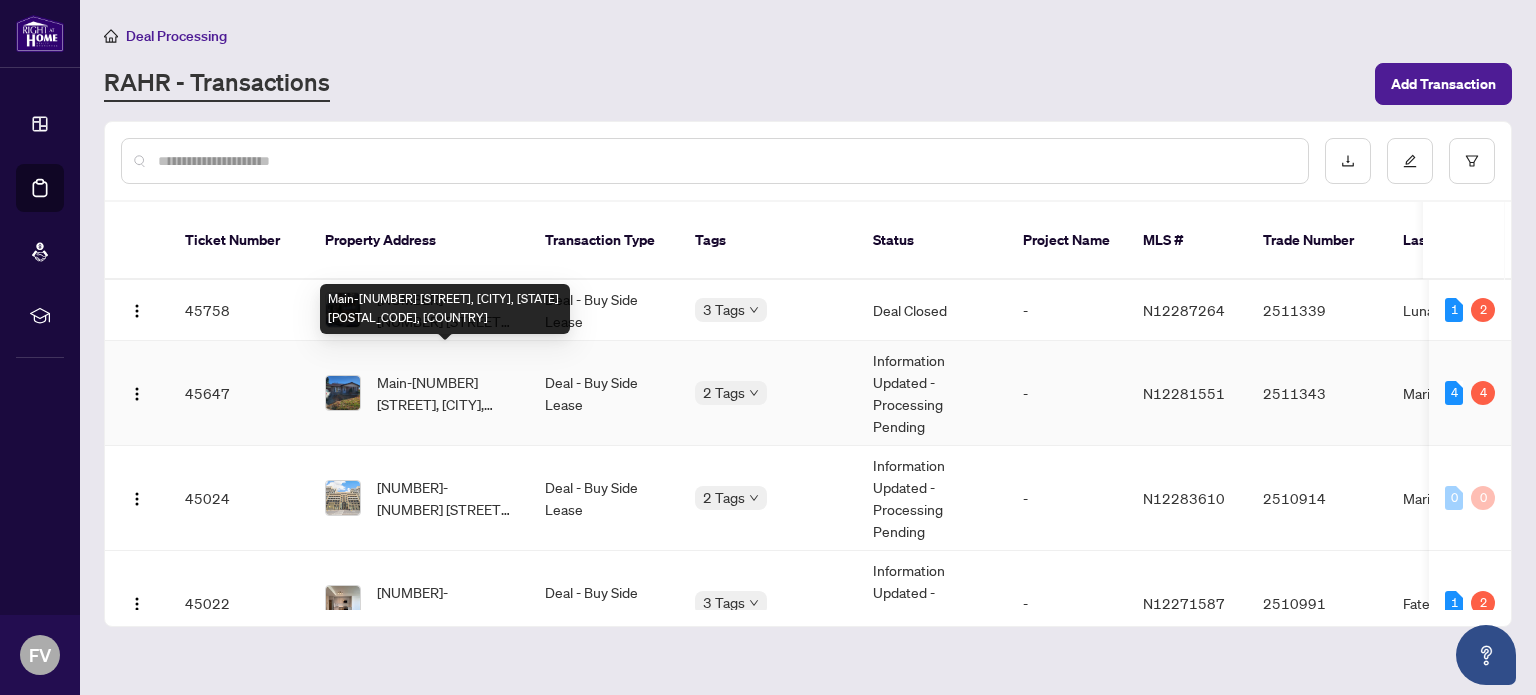 click on "Main-[NUMBER] [STREET], [CITY], [STATE] [POSTAL_CODE], [COUNTRY]" at bounding box center (445, 393) 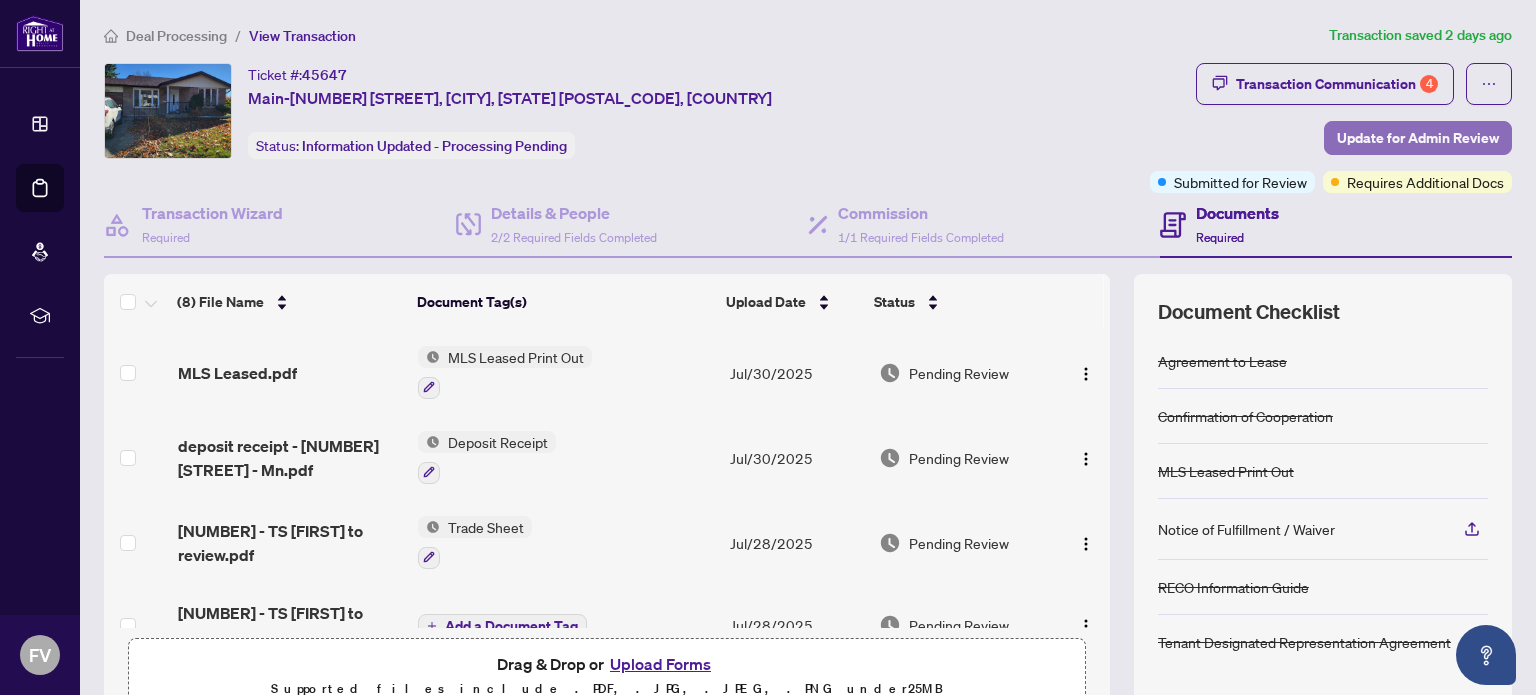 click on "Update for Admin Review" at bounding box center (1418, 138) 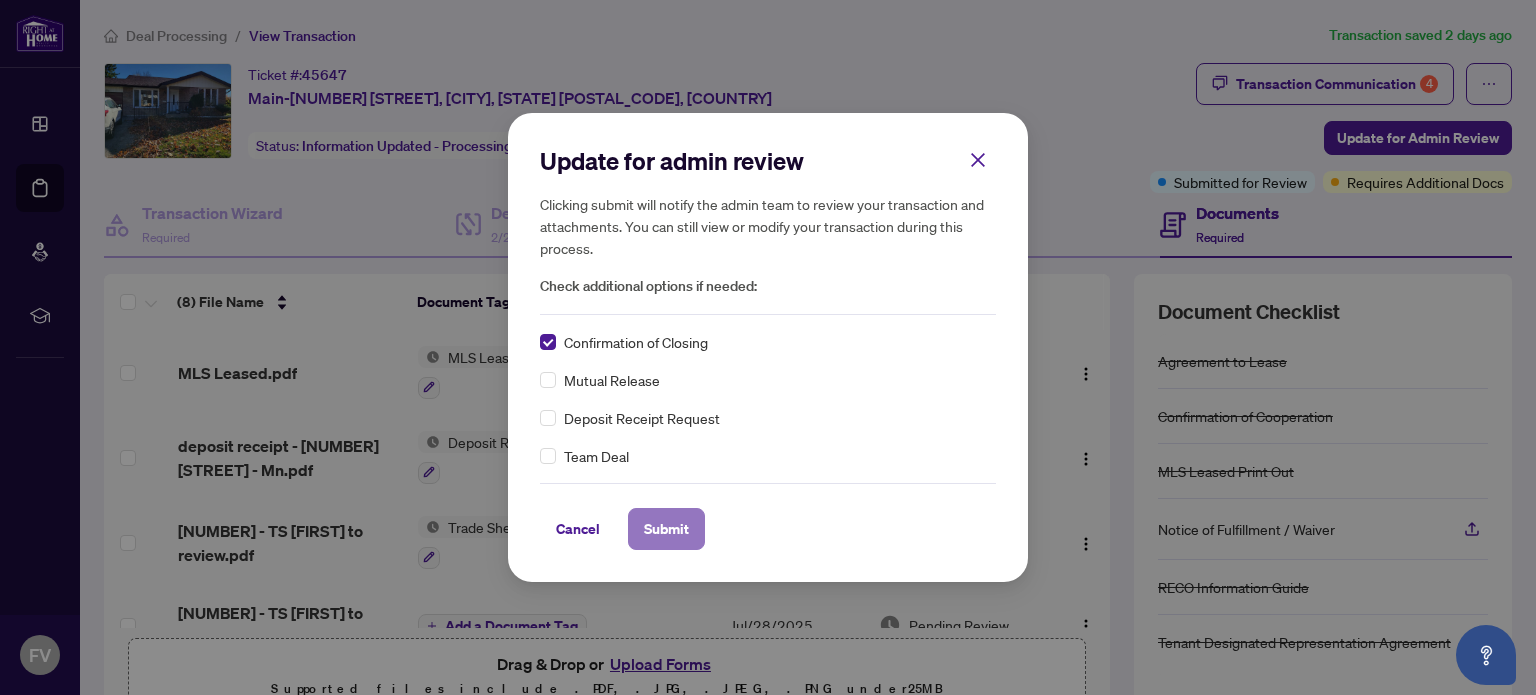 click on "Submit" at bounding box center (666, 529) 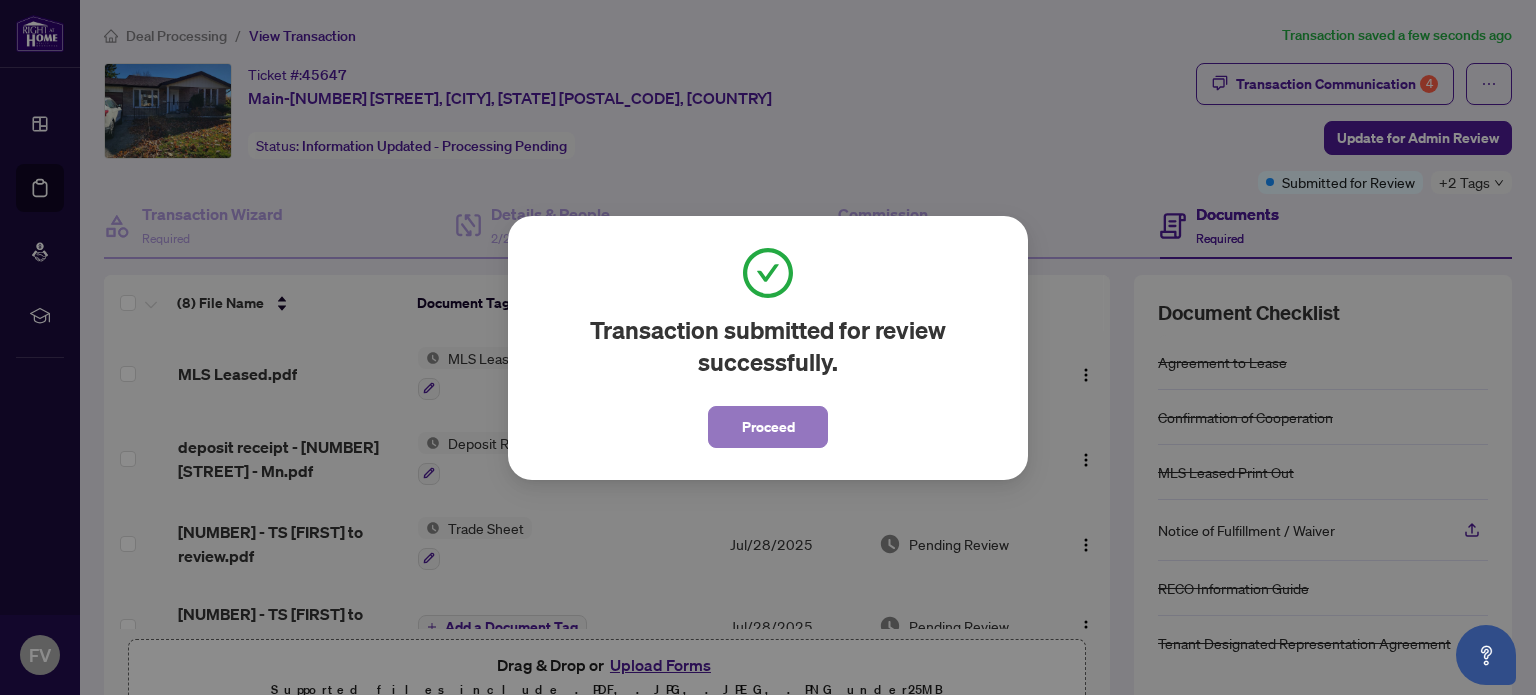 click on "Proceed" at bounding box center (768, 427) 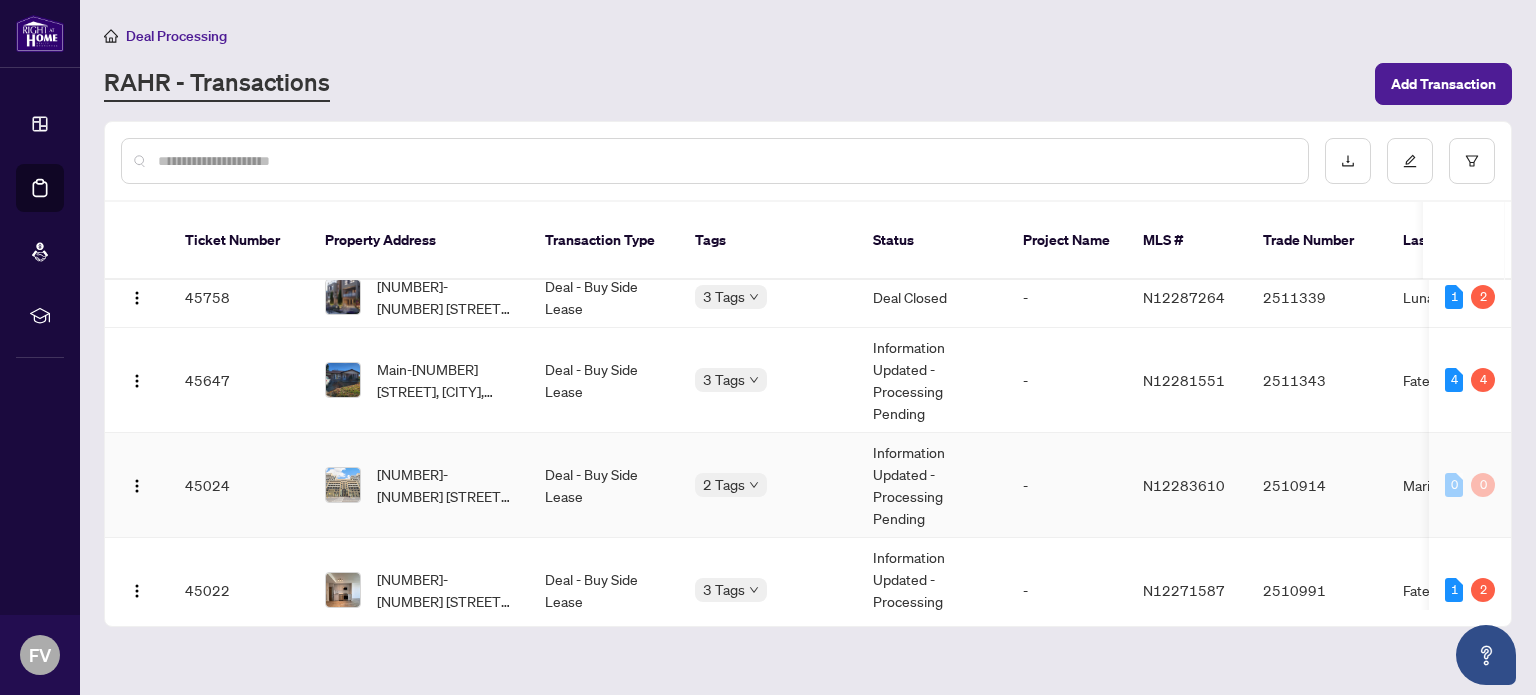 scroll, scrollTop: 0, scrollLeft: 0, axis: both 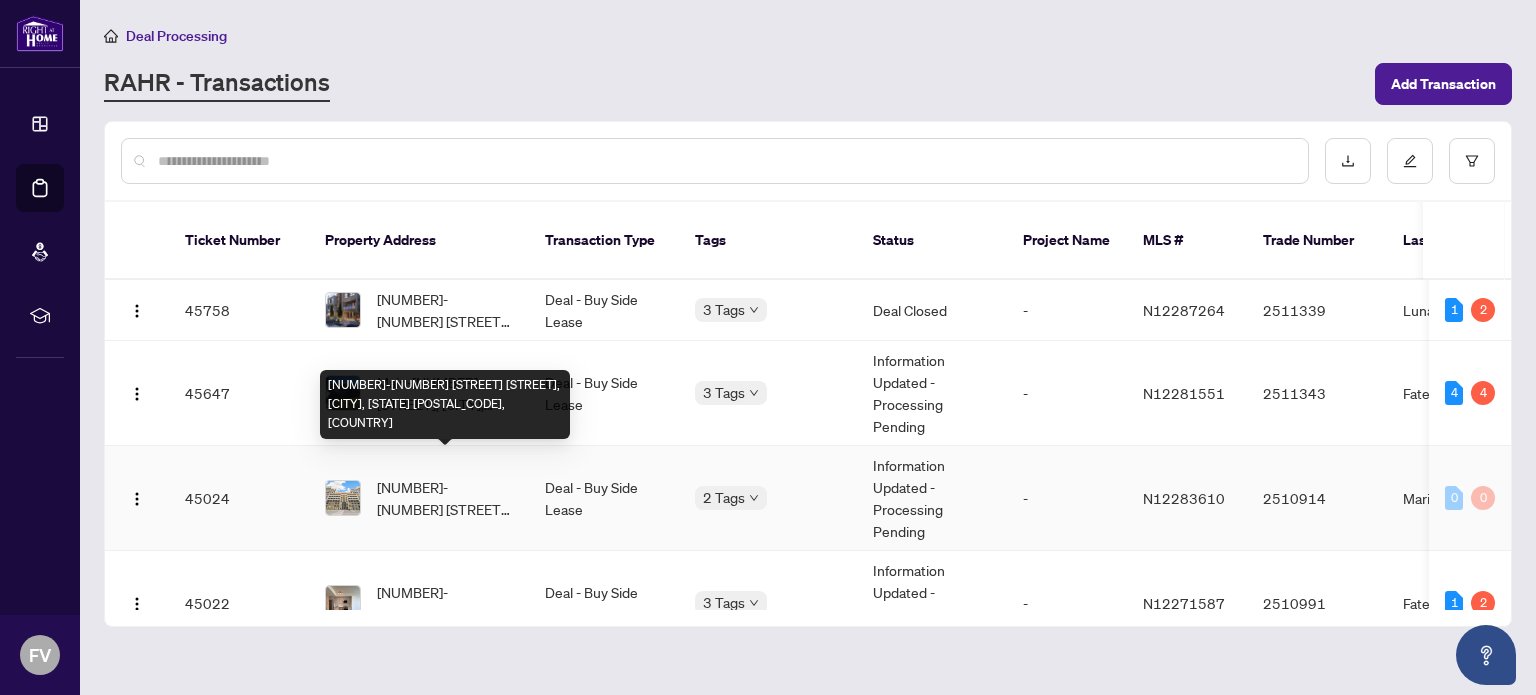 click on "[NUMBER]-[NUMBER] [STREET] [STREET], [CITY], [STATE] [POSTAL_CODE], [COUNTRY]" at bounding box center (445, 498) 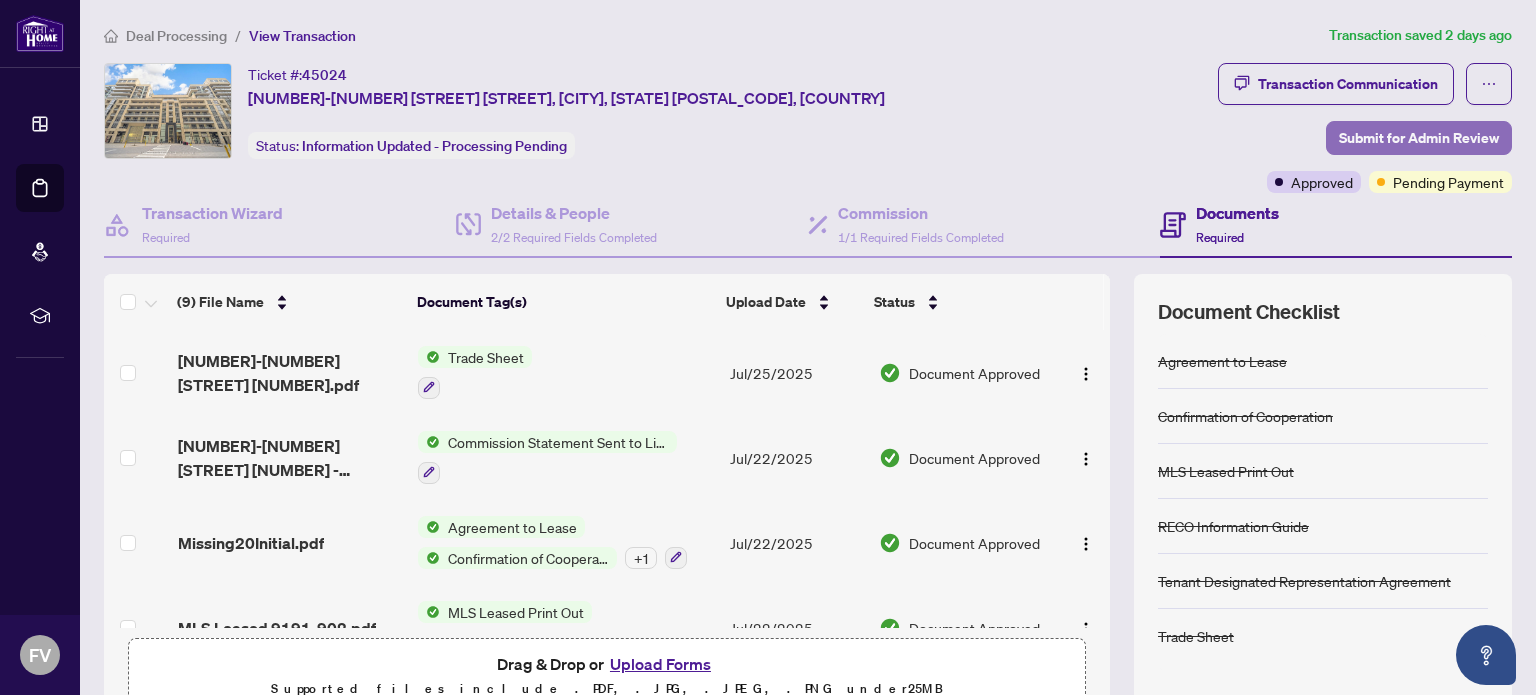 click on "Submit for Admin Review" at bounding box center [1419, 138] 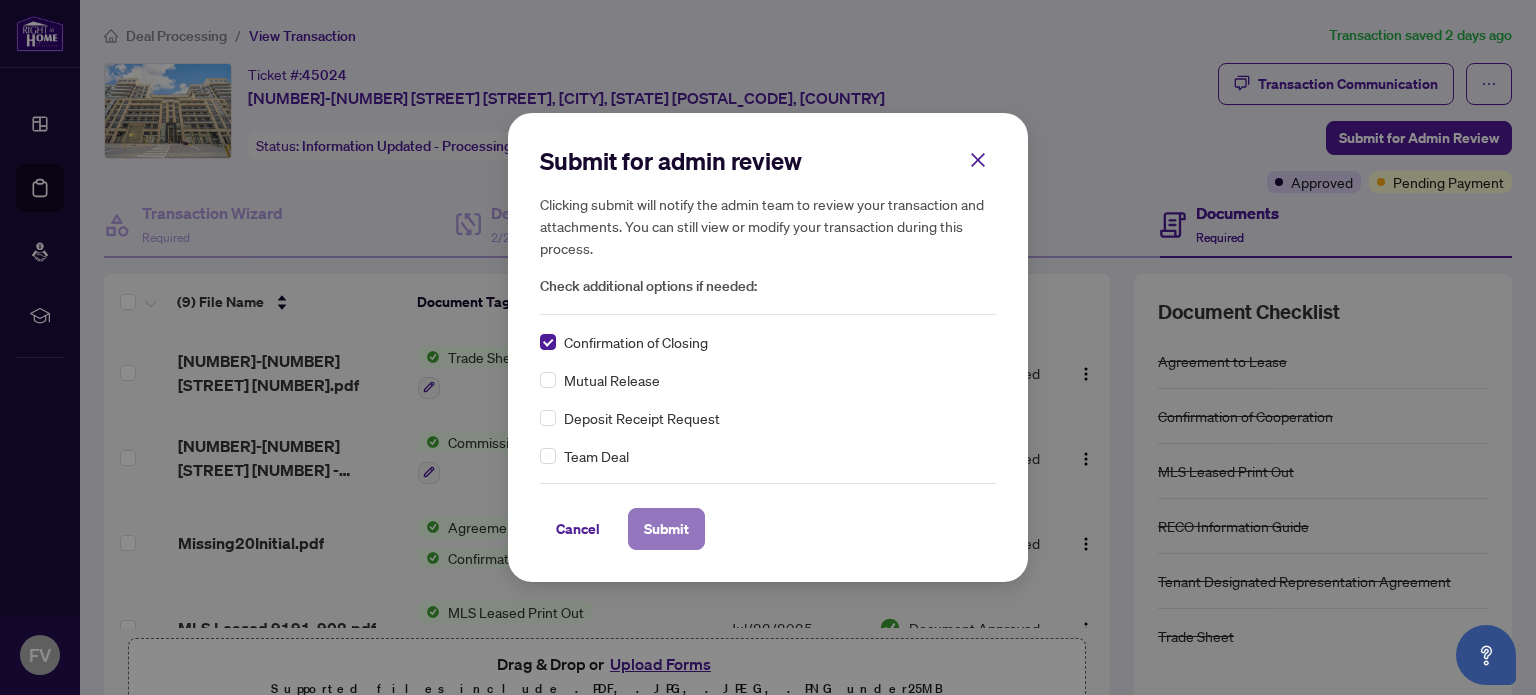 click on "Submit" at bounding box center [666, 529] 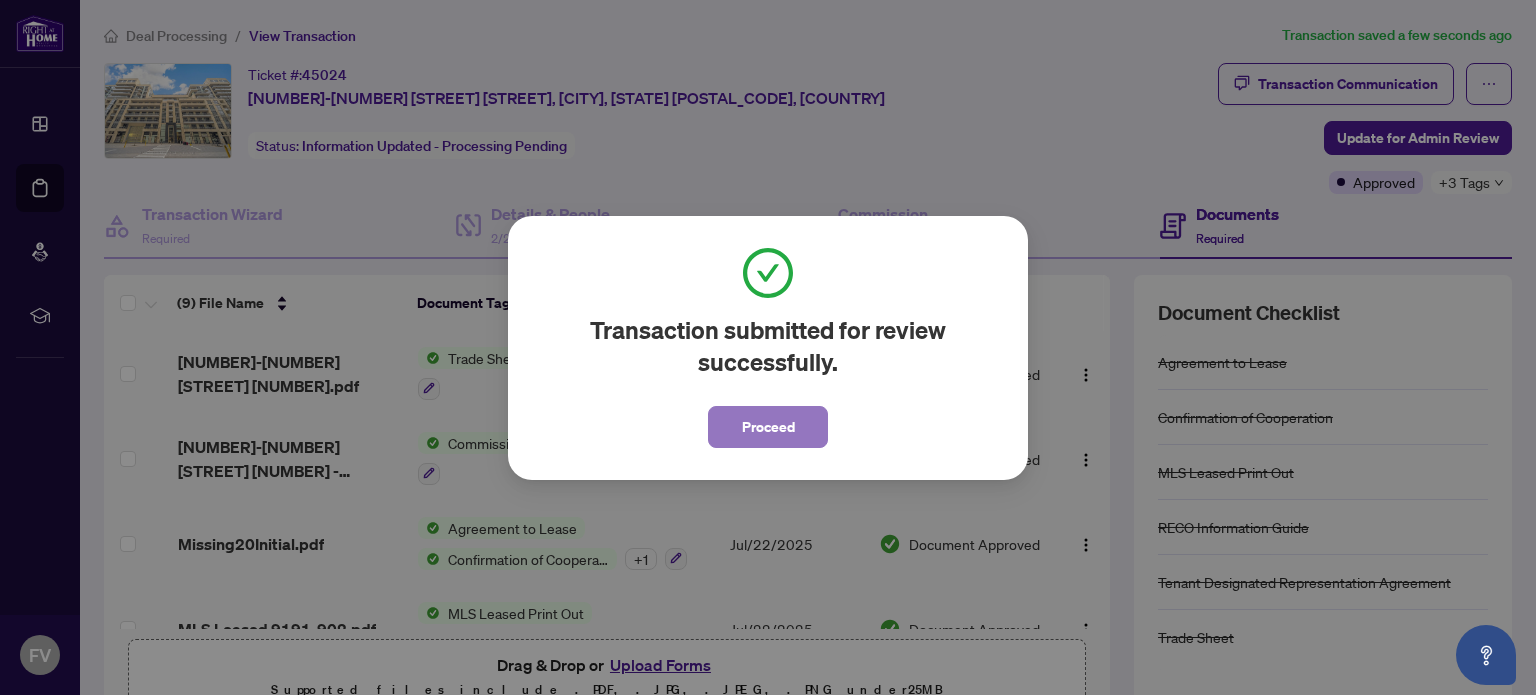 click on "Proceed" at bounding box center [768, 427] 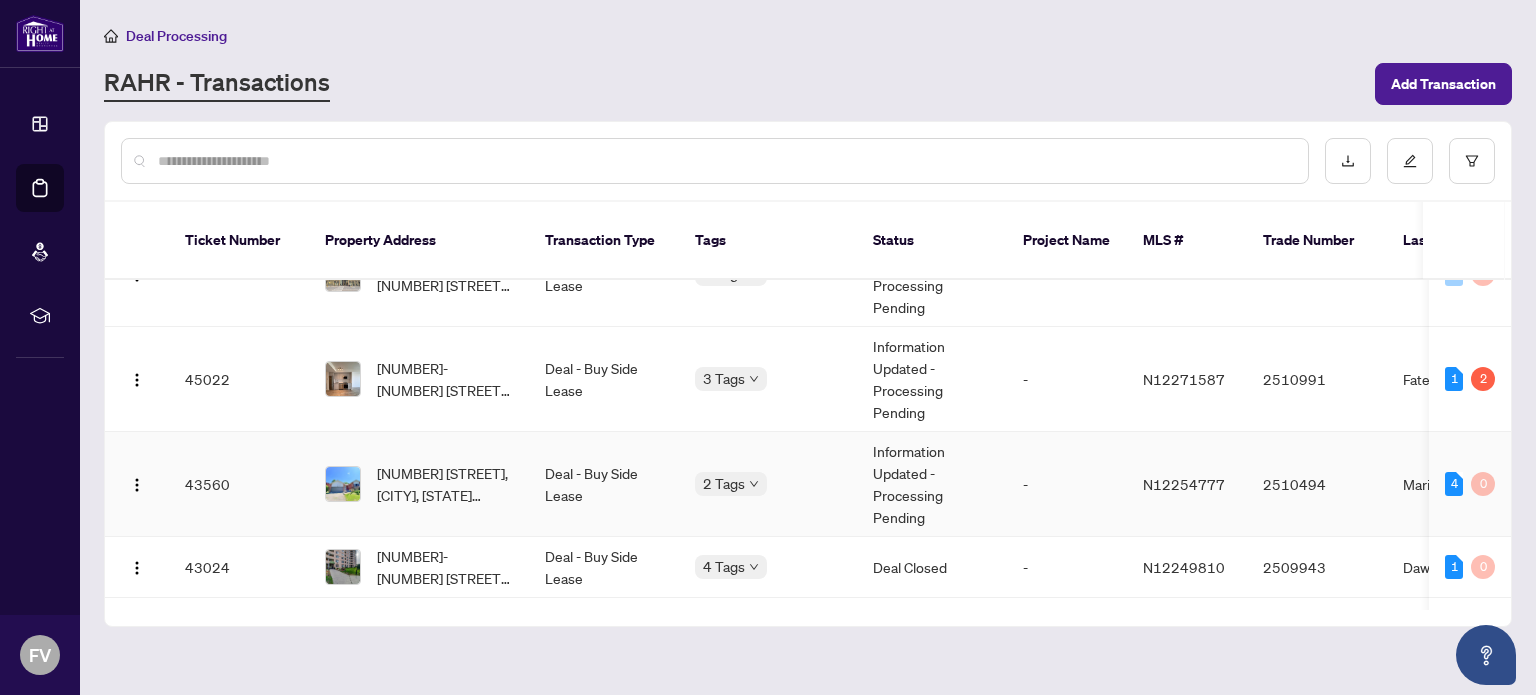 scroll, scrollTop: 272, scrollLeft: 0, axis: vertical 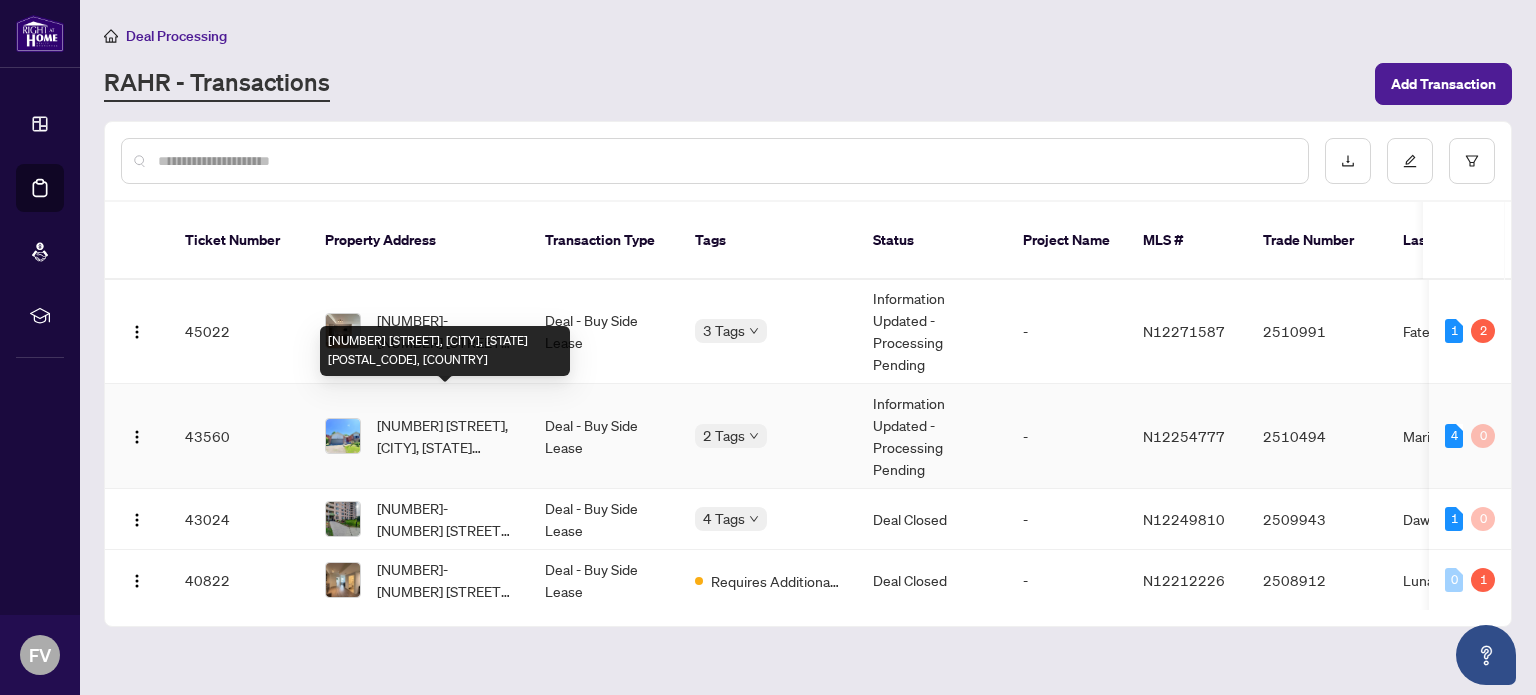 click on "[NUMBER] [STREET], [CITY], [STATE] [POSTAL_CODE], [COUNTRY]" at bounding box center [445, 436] 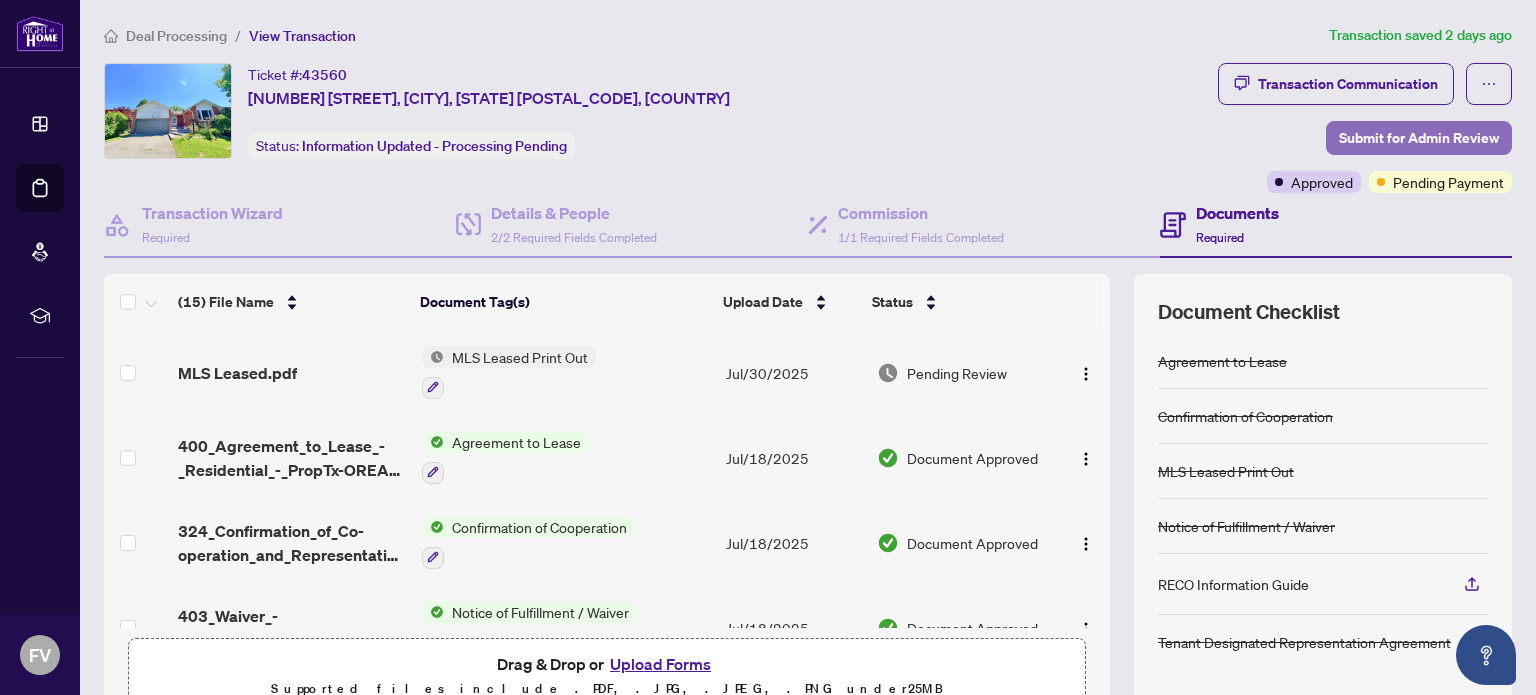 click on "Submit for Admin Review" at bounding box center [1419, 138] 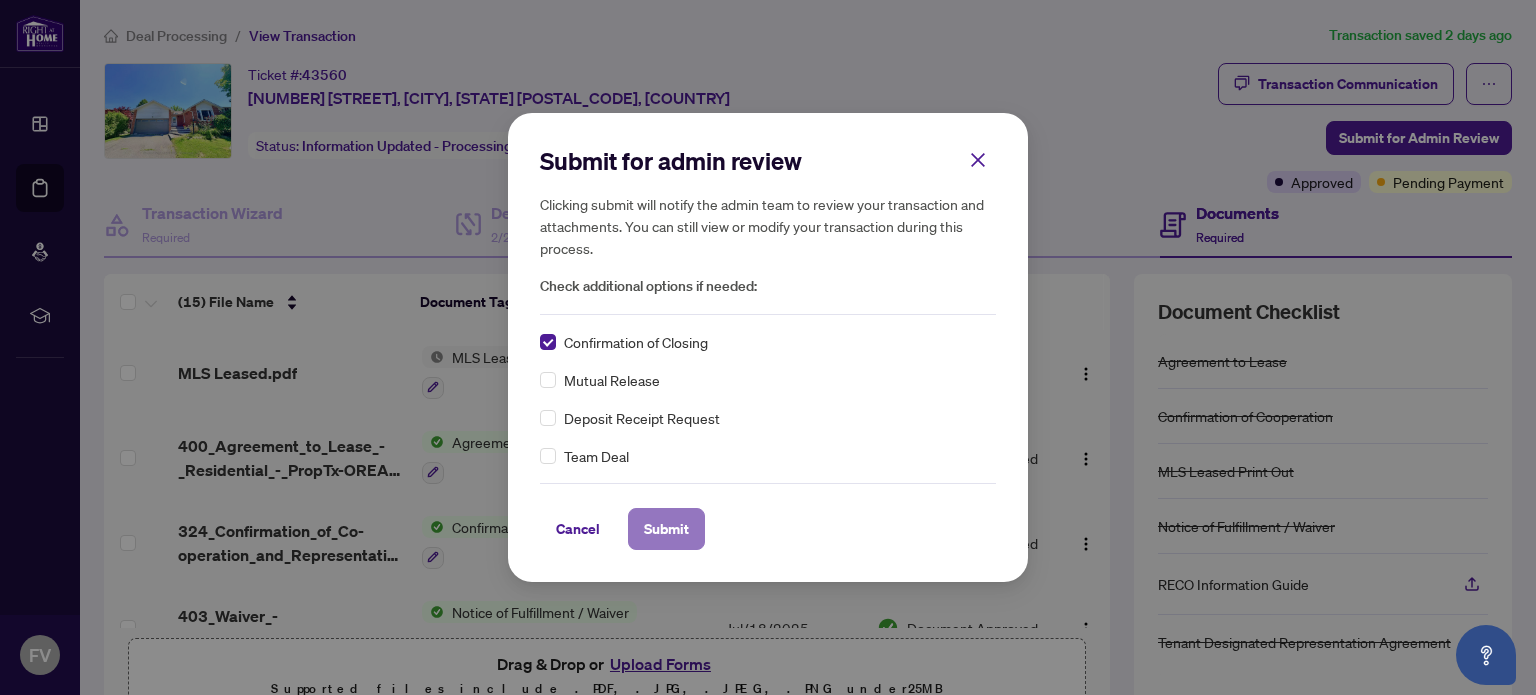 click on "Submit" at bounding box center [666, 529] 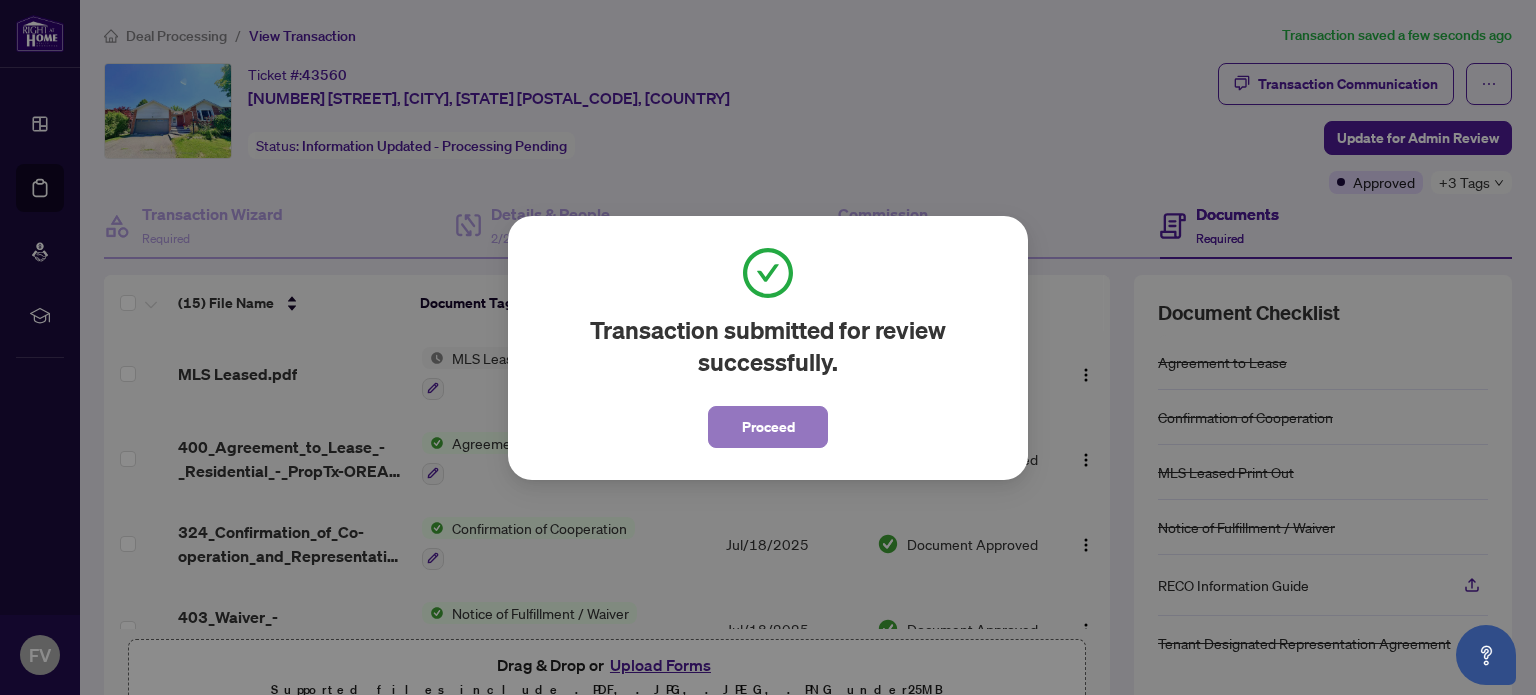 click on "Proceed" at bounding box center [768, 427] 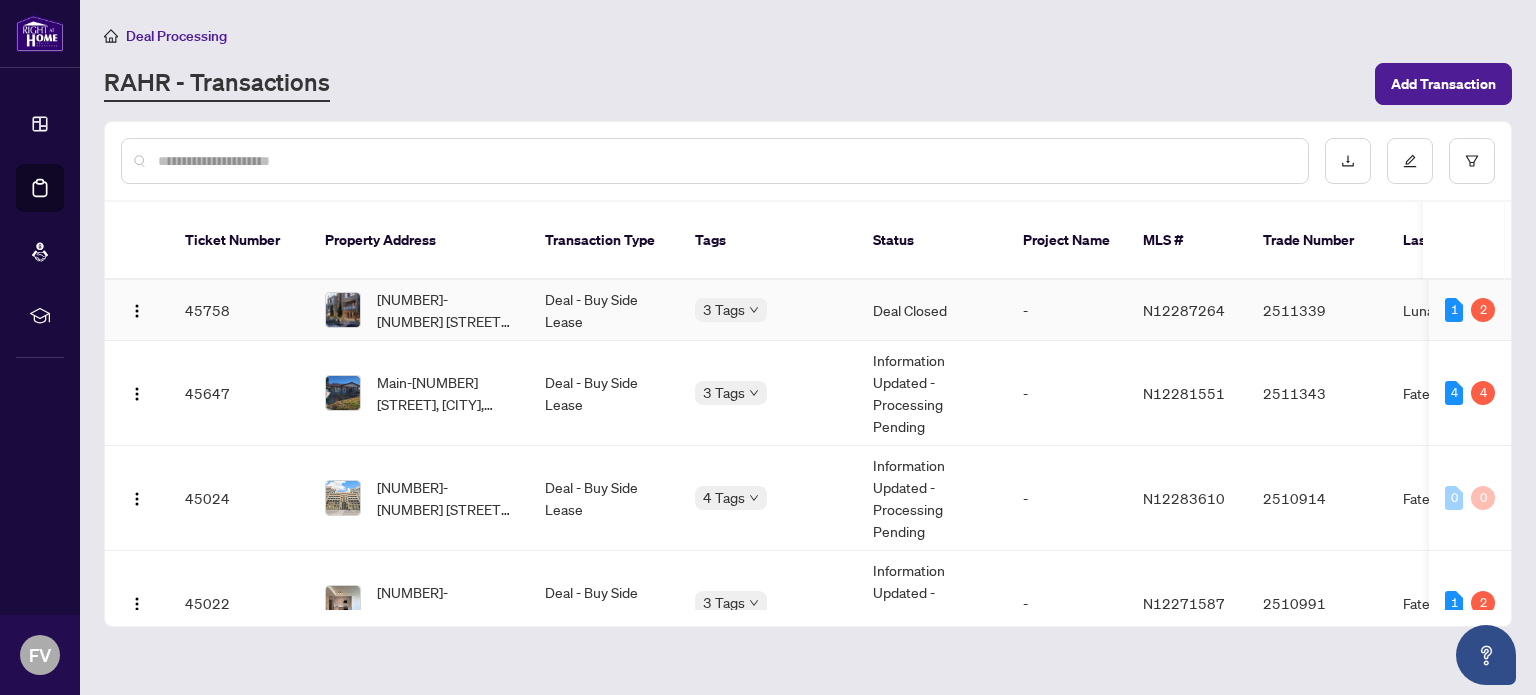 click on "Deal - Buy Side Lease" at bounding box center [604, 310] 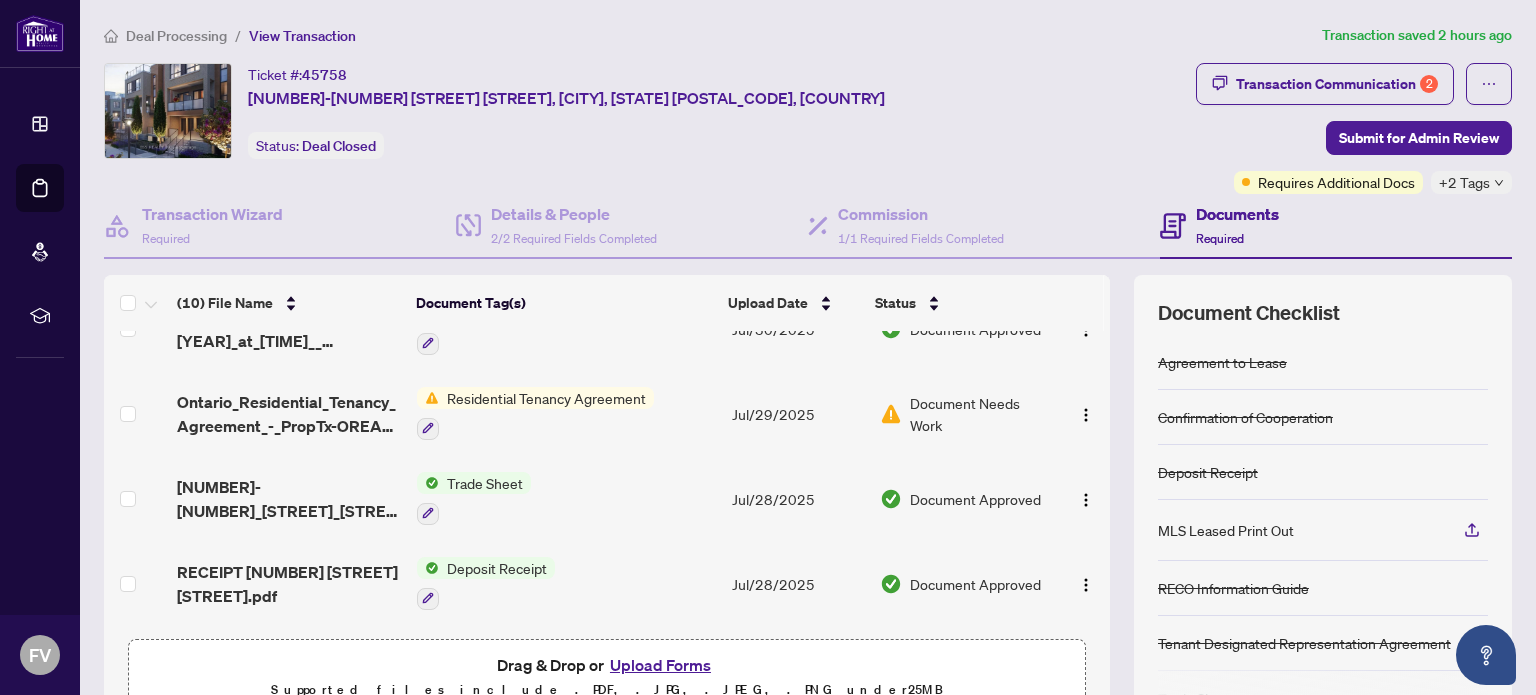 scroll, scrollTop: 0, scrollLeft: 0, axis: both 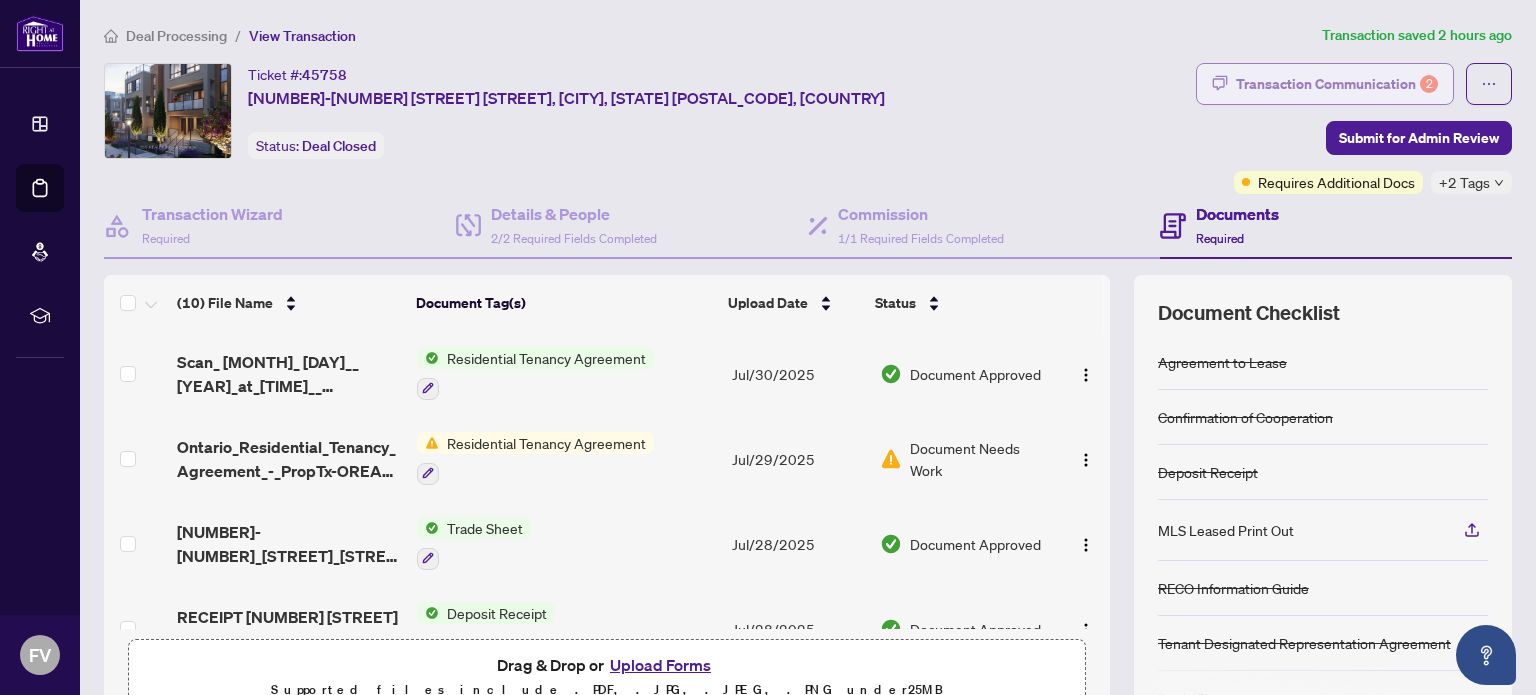 click on "Transaction Communication 2" at bounding box center (1337, 84) 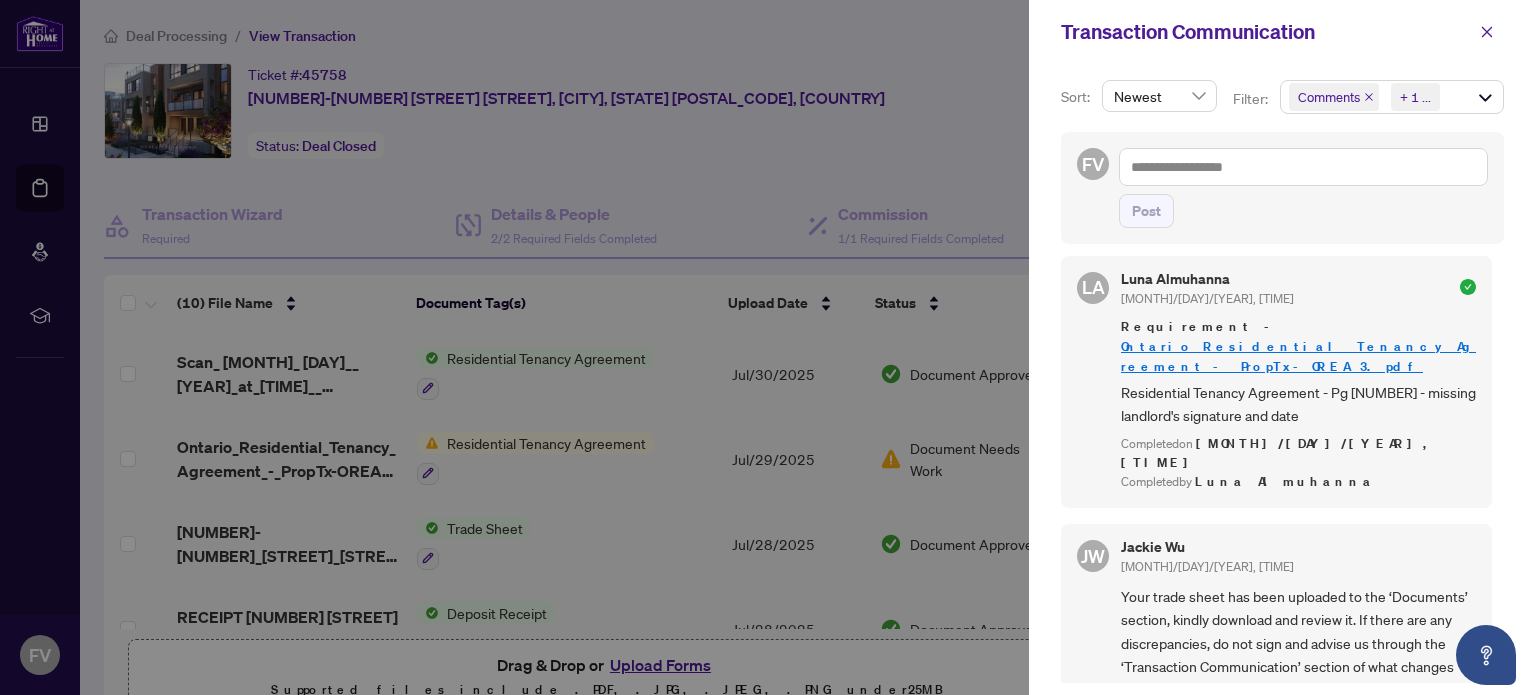 scroll, scrollTop: 0, scrollLeft: 0, axis: both 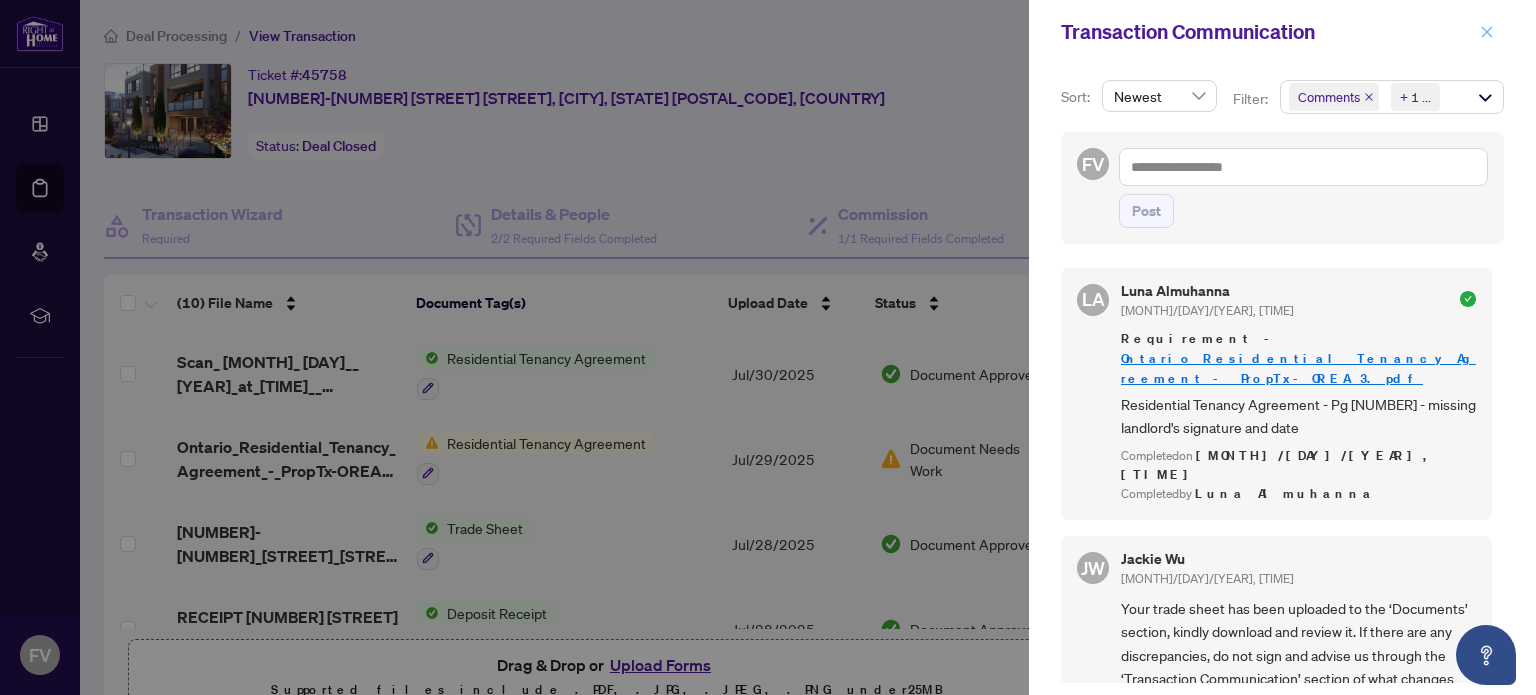 click 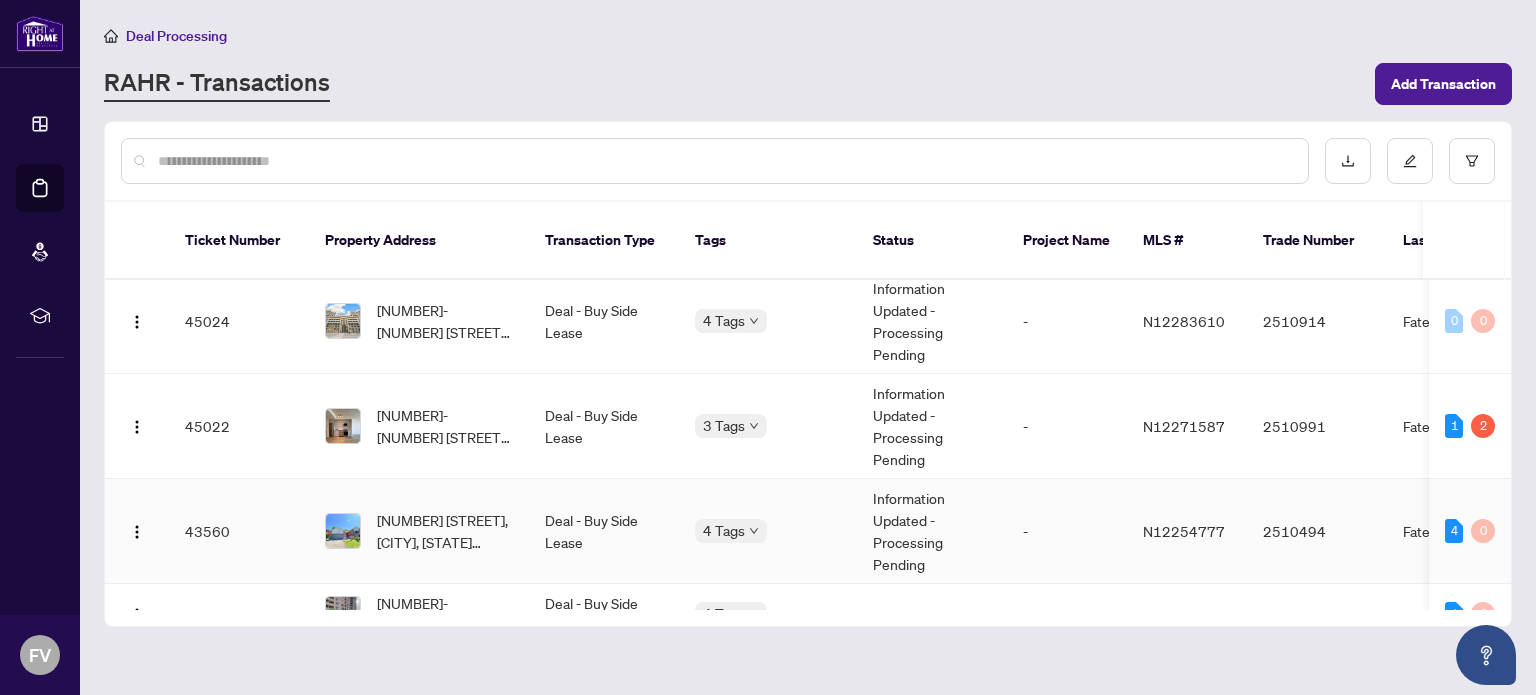 scroll, scrollTop: 0, scrollLeft: 0, axis: both 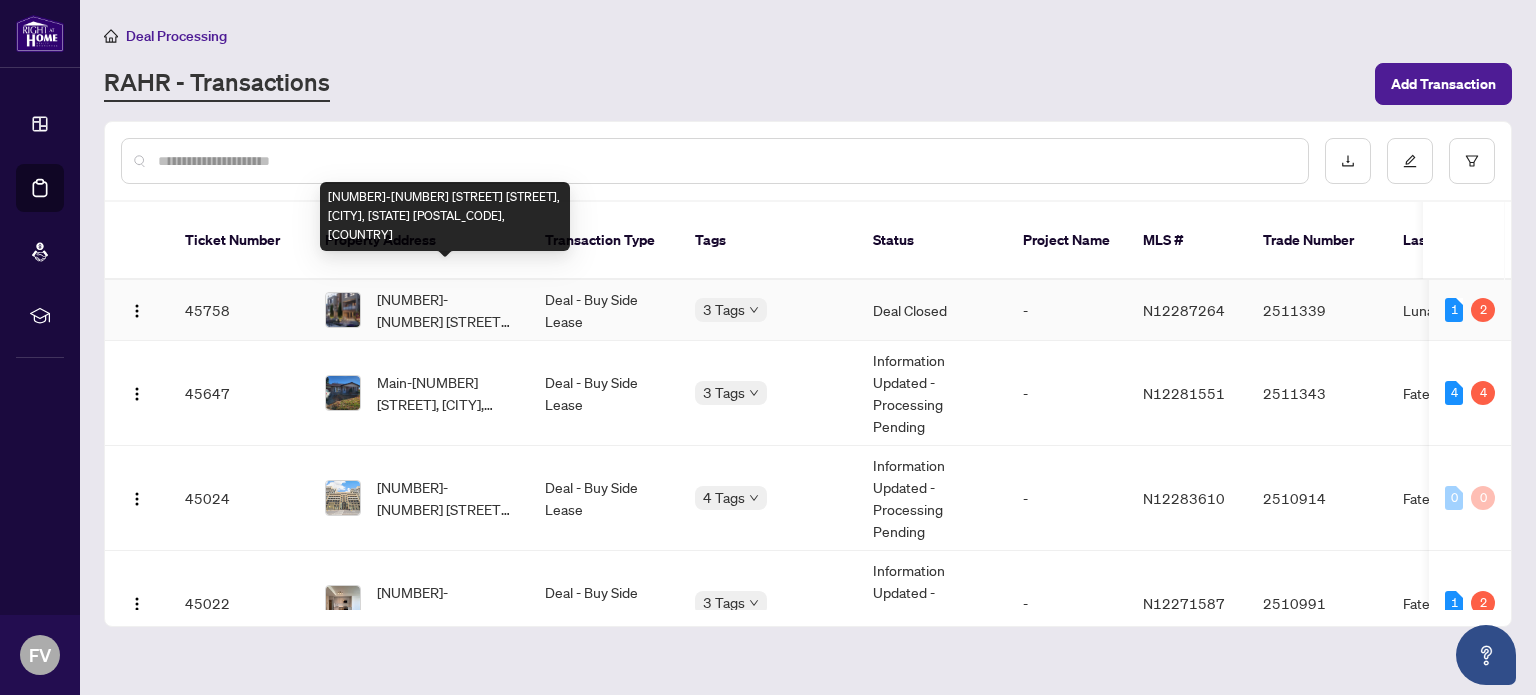 click on "[NUMBER]-[NUMBER] [STREET] [STREET], [CITY], [STATE] [POSTAL_CODE], [COUNTRY]" at bounding box center [445, 310] 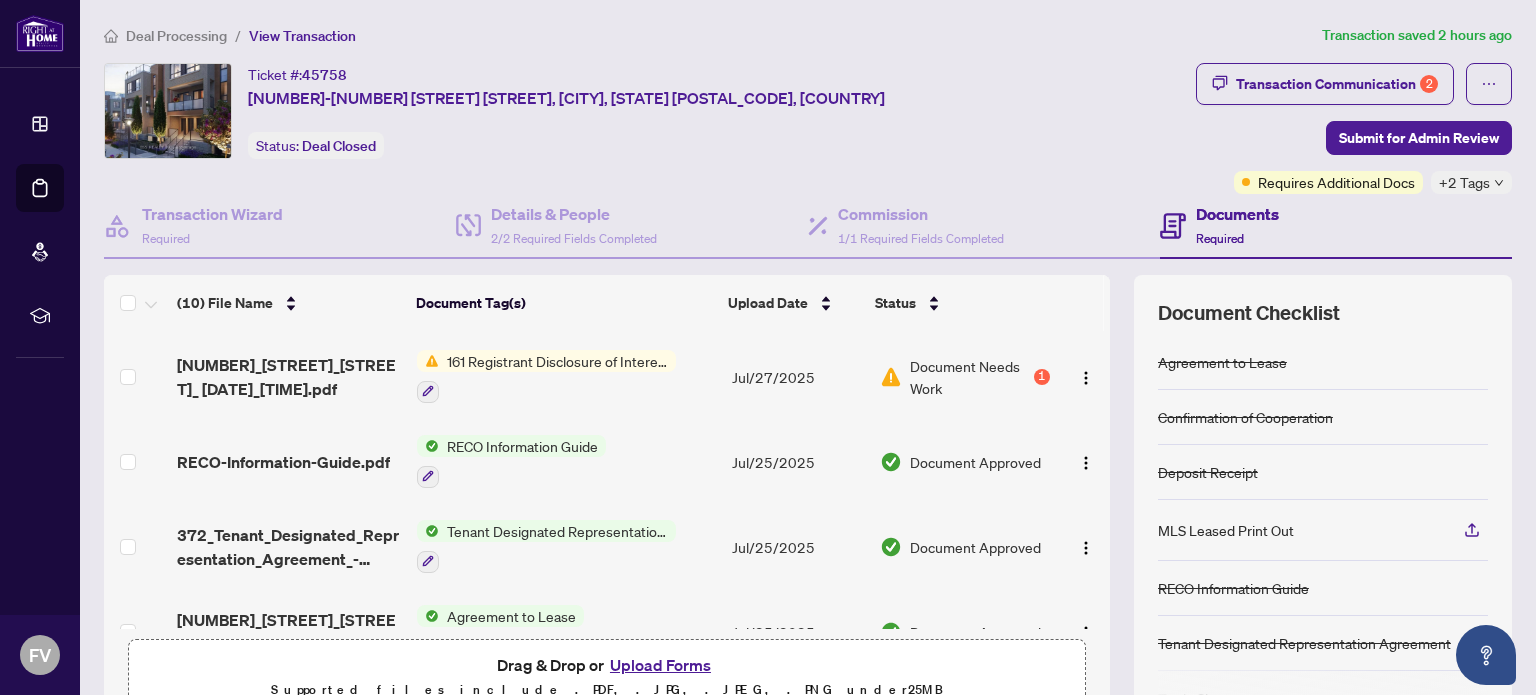 scroll, scrollTop: 548, scrollLeft: 0, axis: vertical 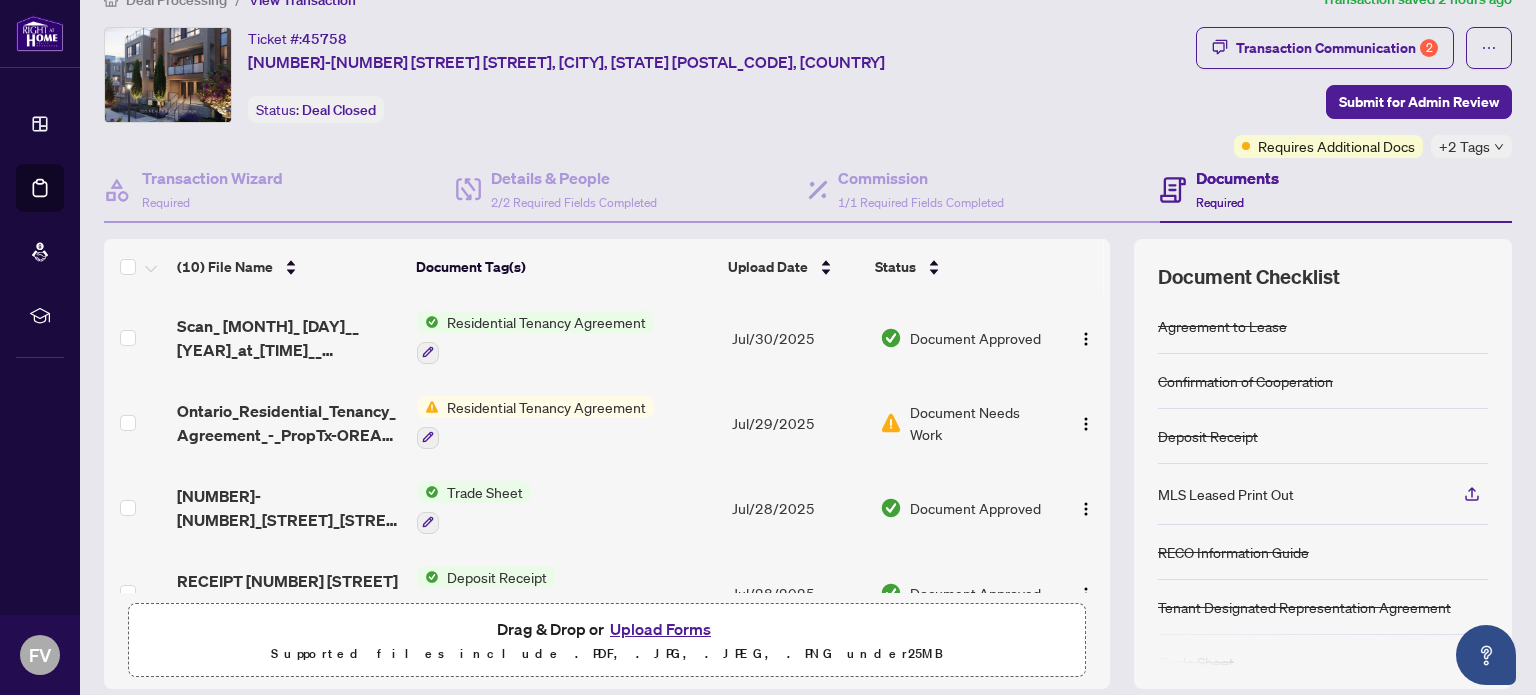 click on "Residential Tenancy Agreement" at bounding box center (546, 407) 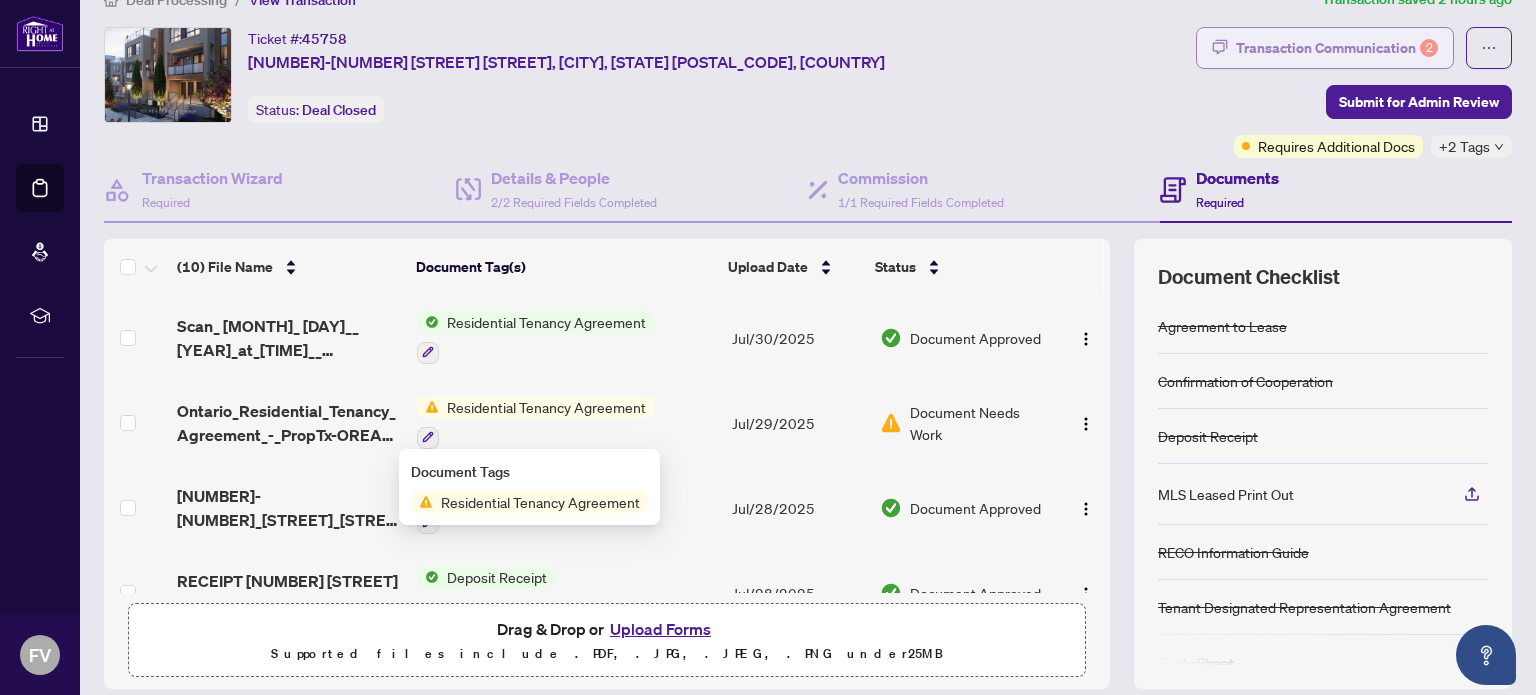 click on "Transaction Communication 2" at bounding box center [1337, 48] 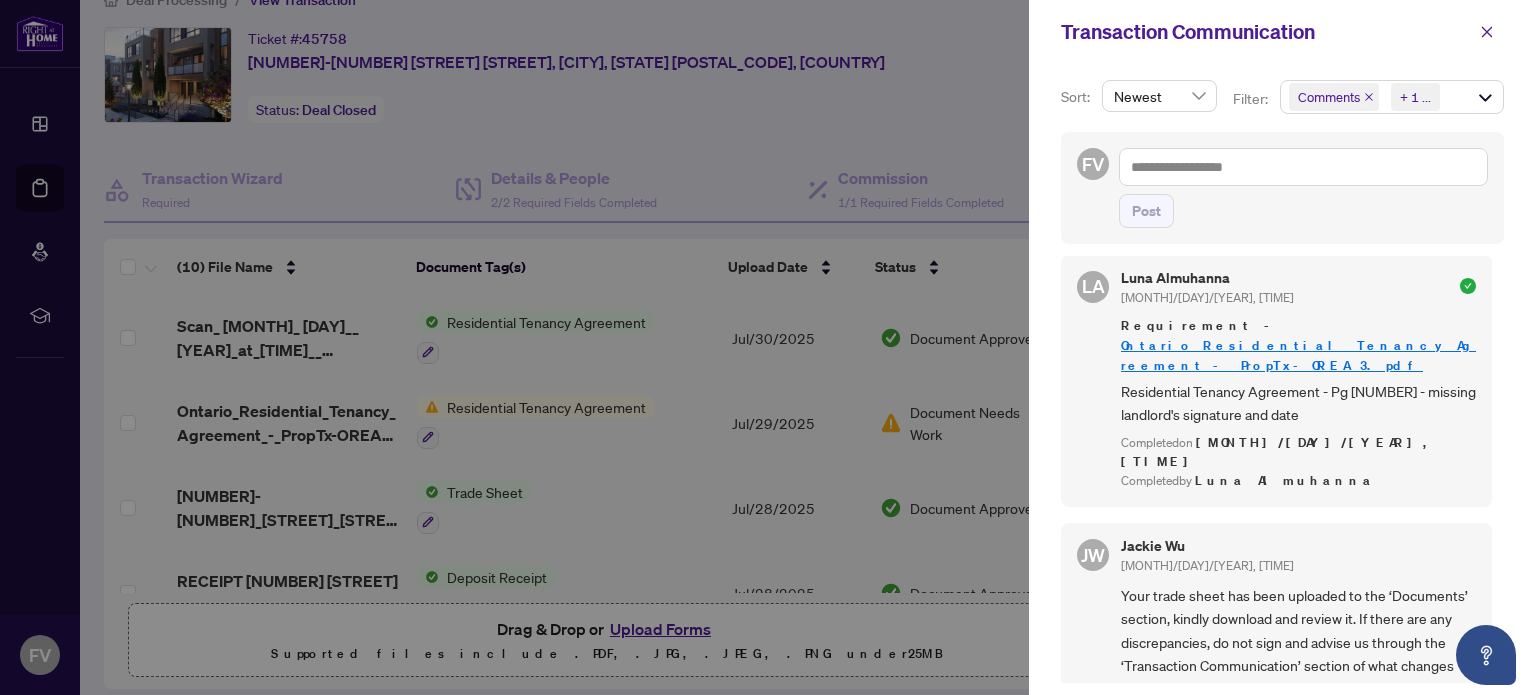scroll, scrollTop: 0, scrollLeft: 0, axis: both 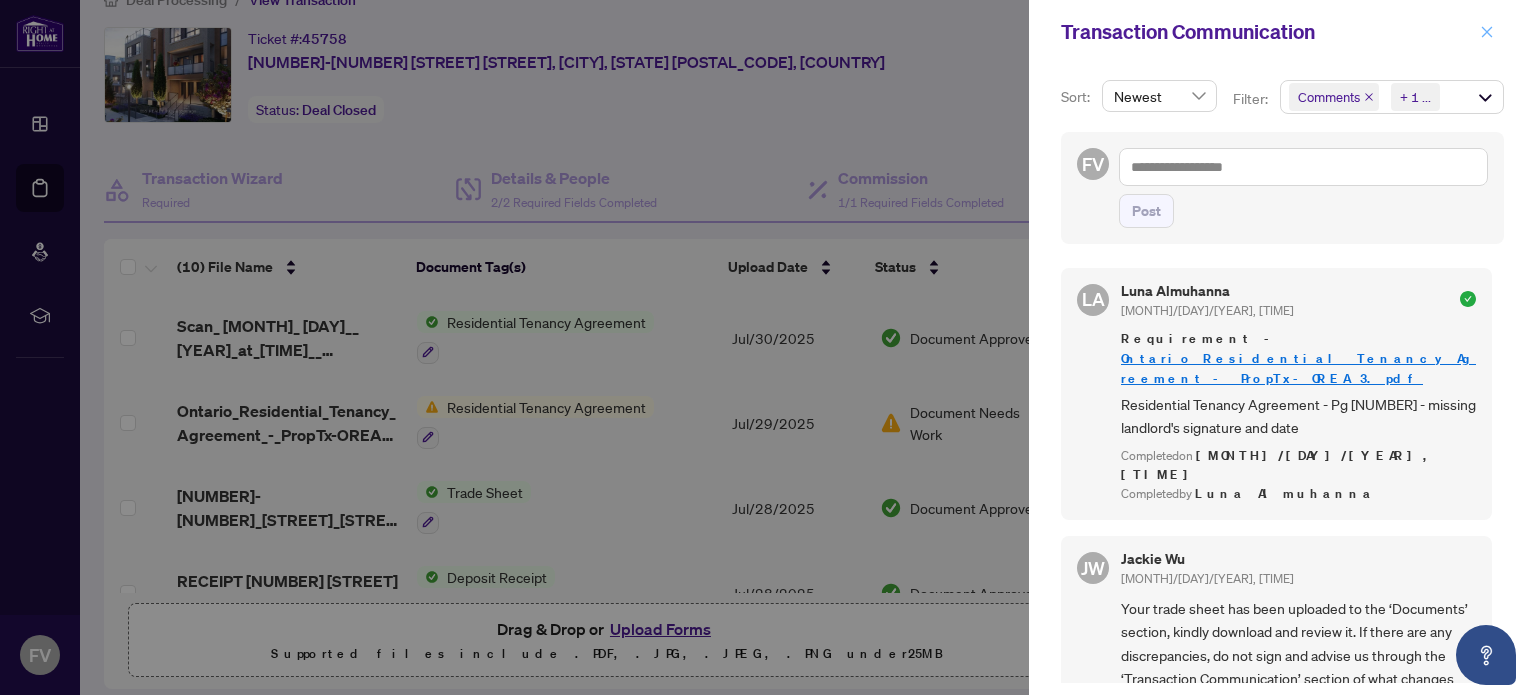 click 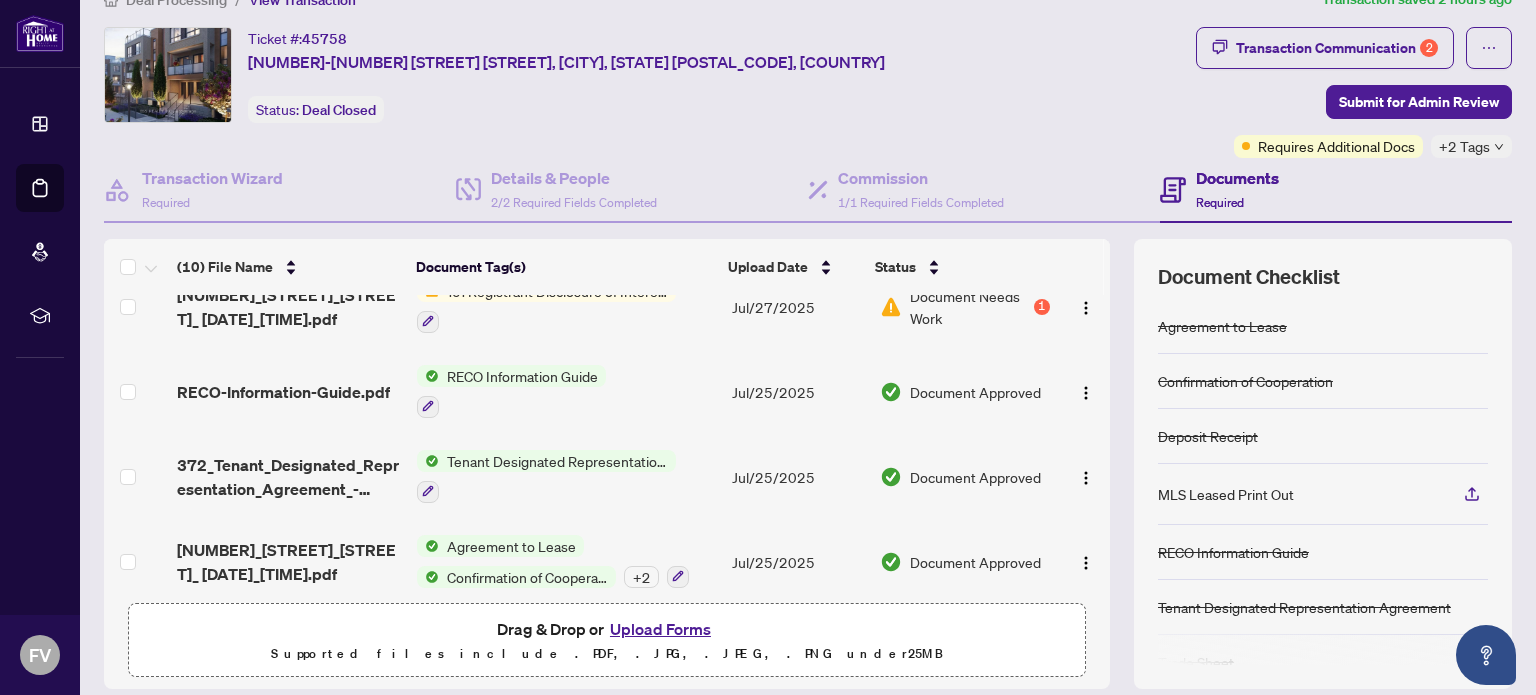 scroll, scrollTop: 548, scrollLeft: 0, axis: vertical 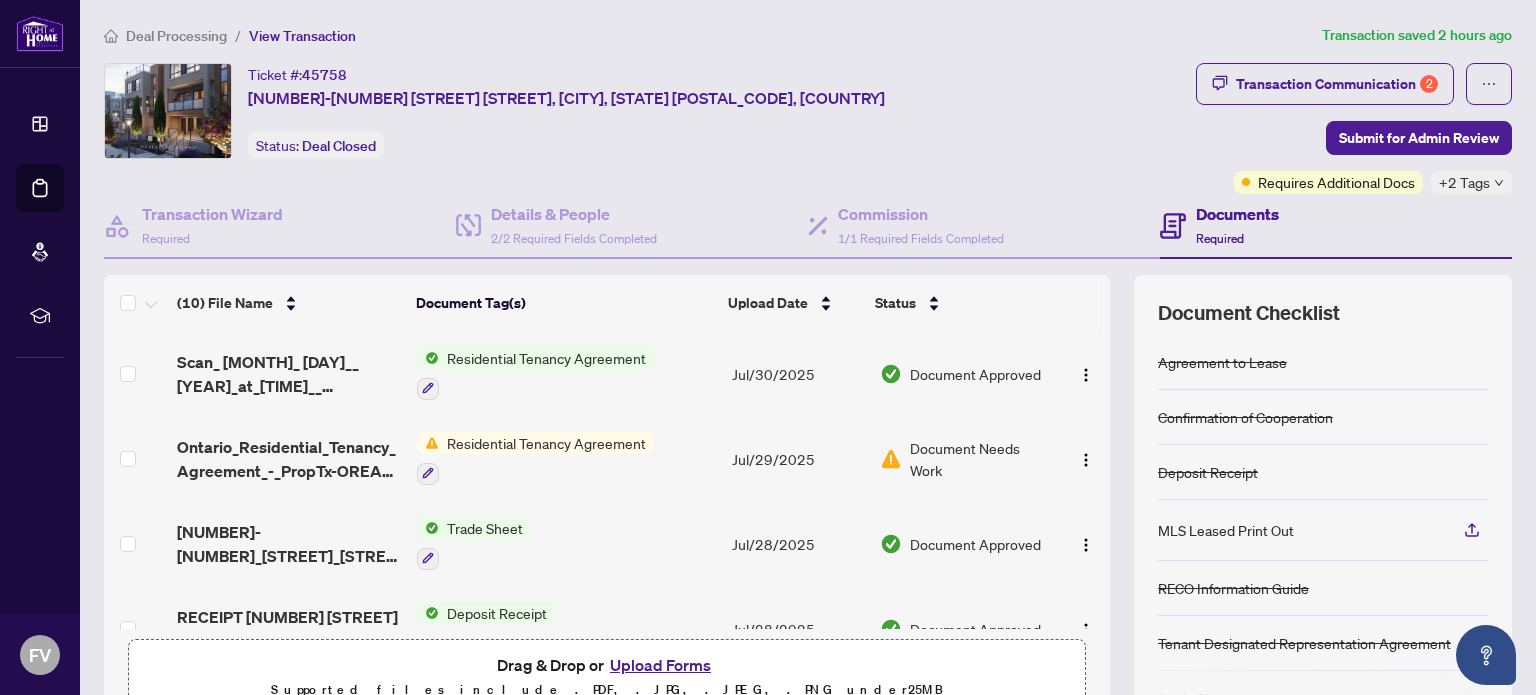 click on "Ticket #:  45758 [NUMBER]-[NUMBER] [STREET], [CITY], [STATE] [POSTAL_CODE], [COUNTRY] Status:   Deal Closed" at bounding box center [646, 111] 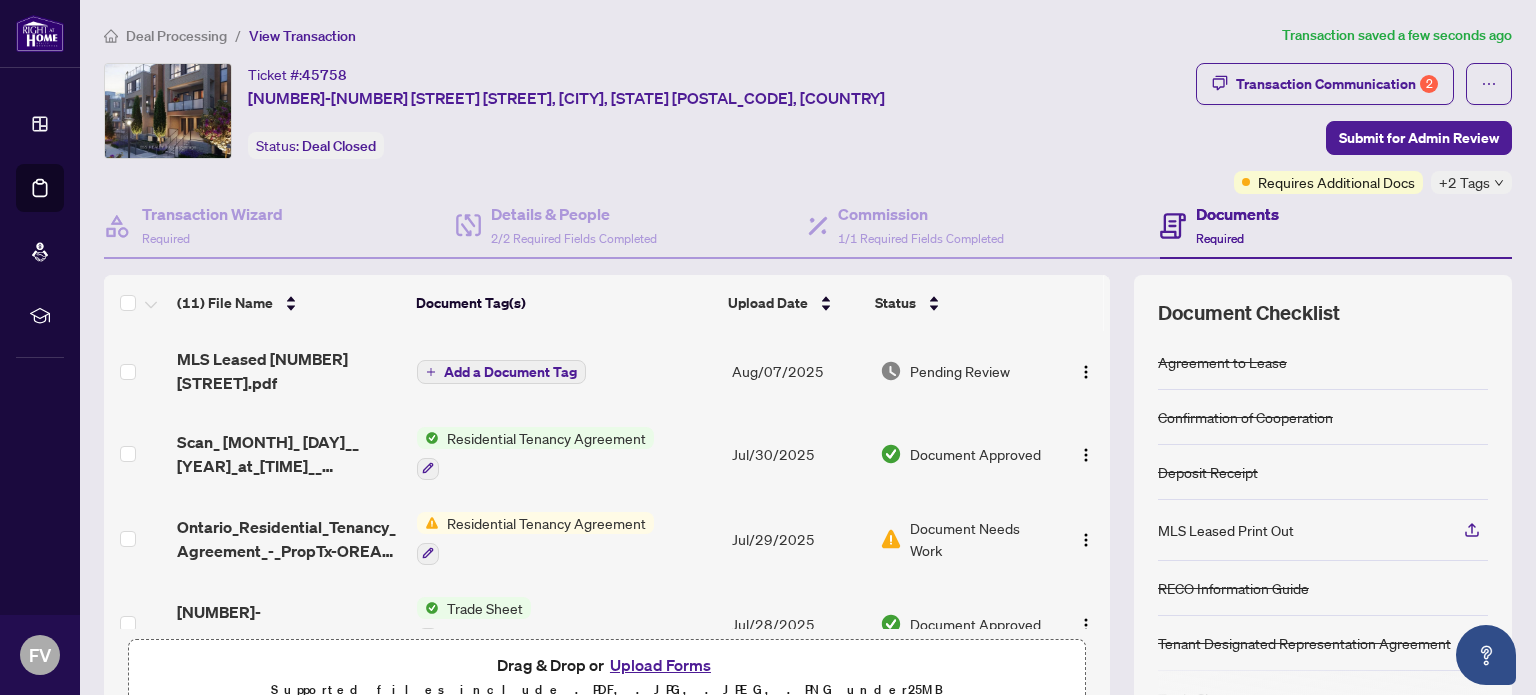 click on "Add a Document Tag" at bounding box center (510, 372) 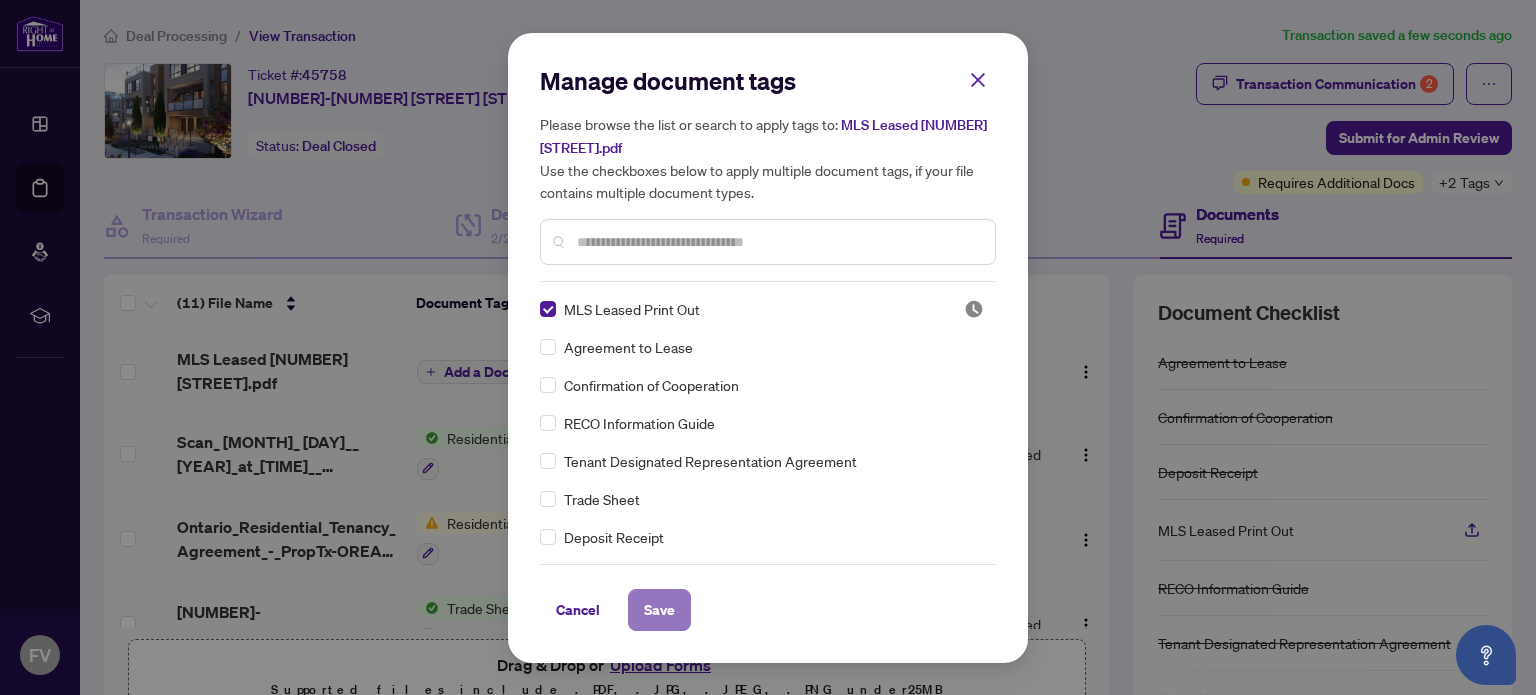 click on "Save" at bounding box center [659, 610] 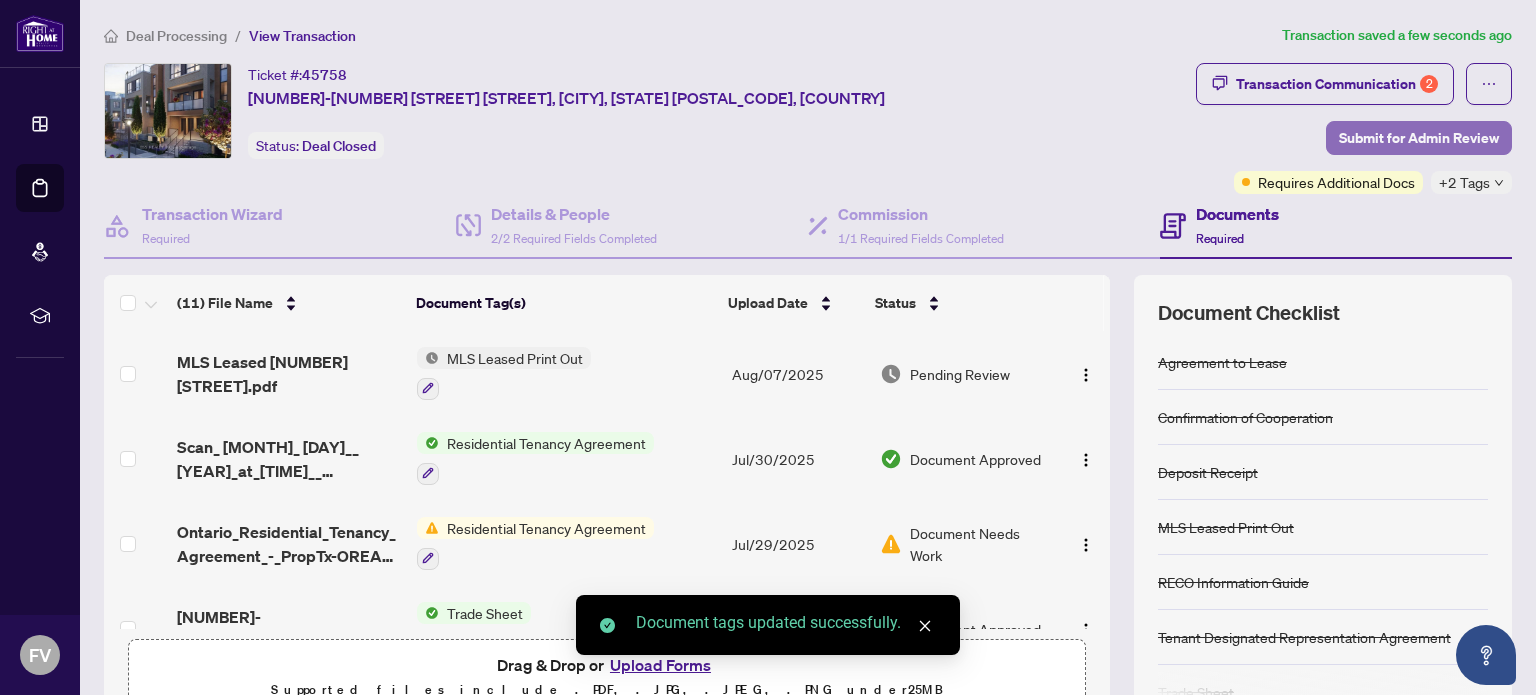 click on "Submit for Admin Review" at bounding box center (1419, 138) 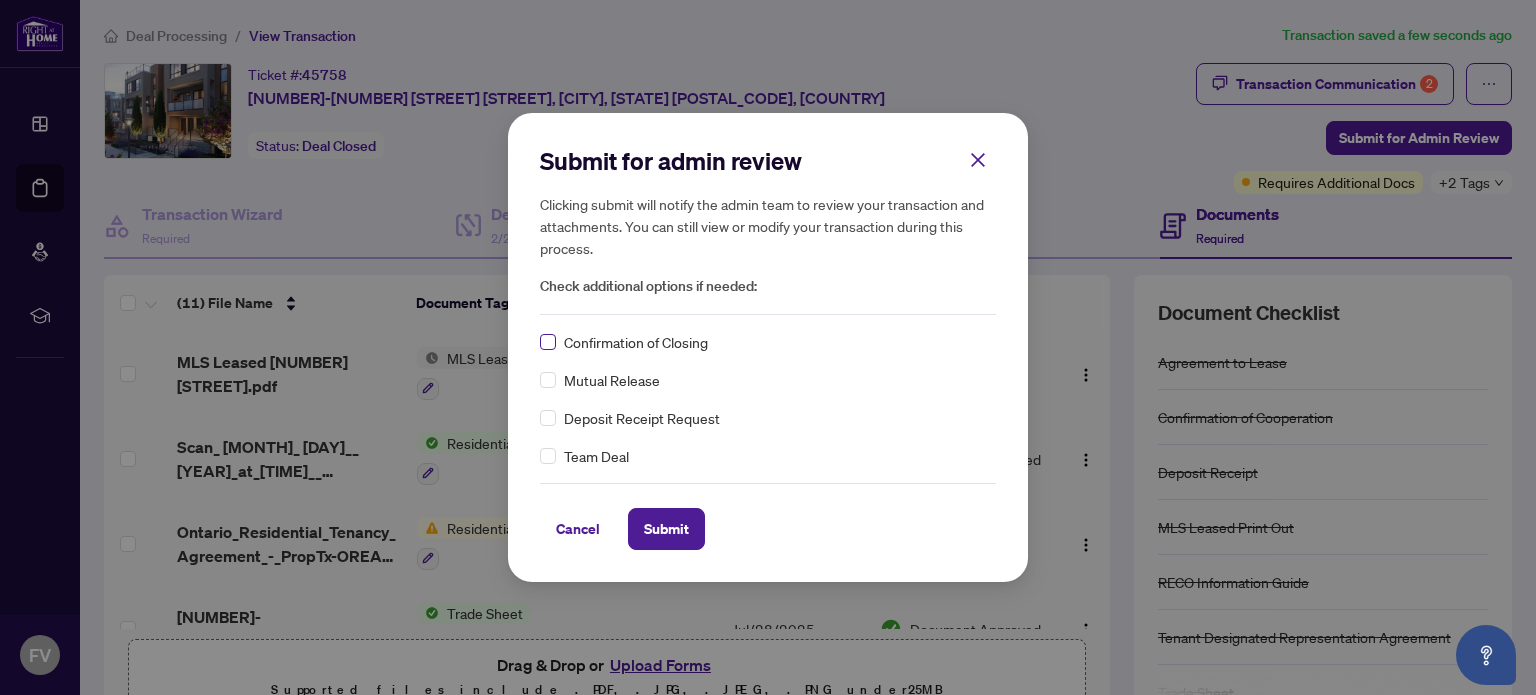 click at bounding box center (548, 342) 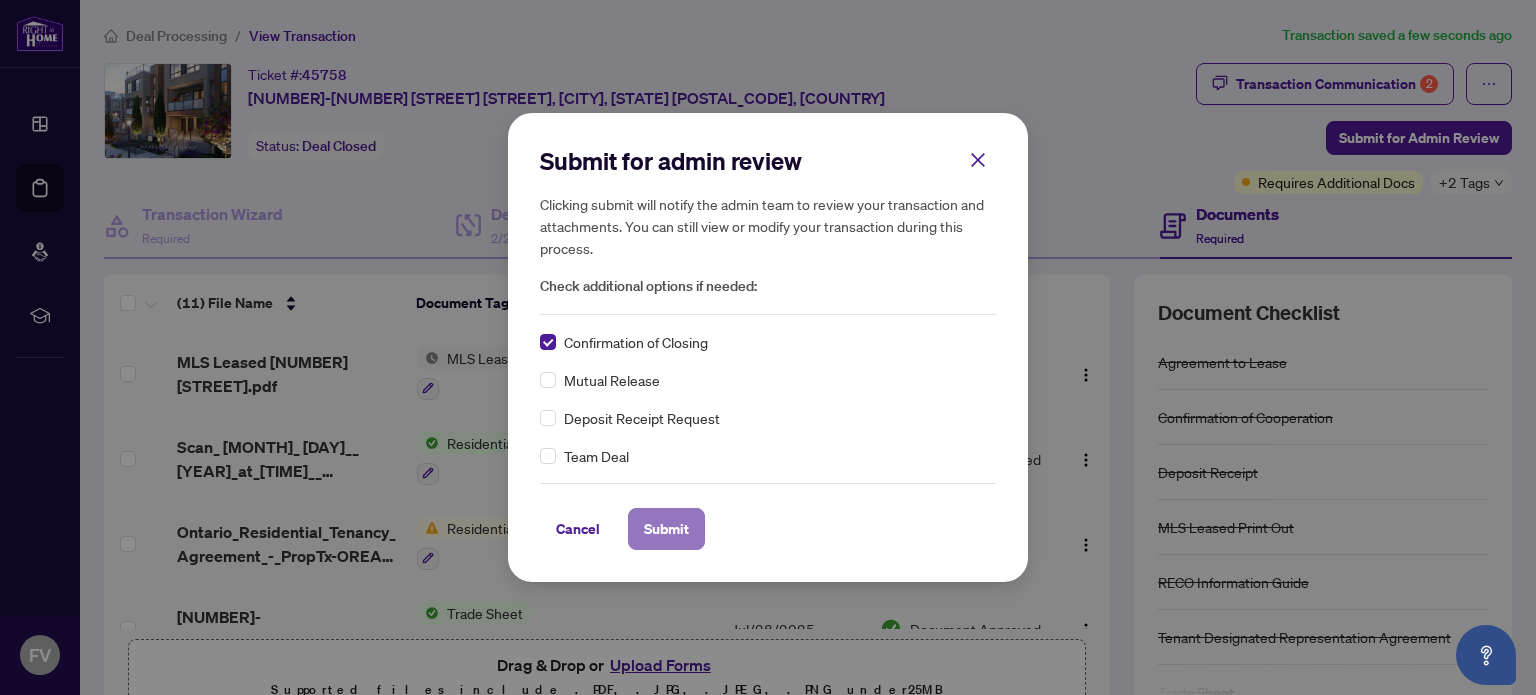 click on "Submit" at bounding box center [666, 529] 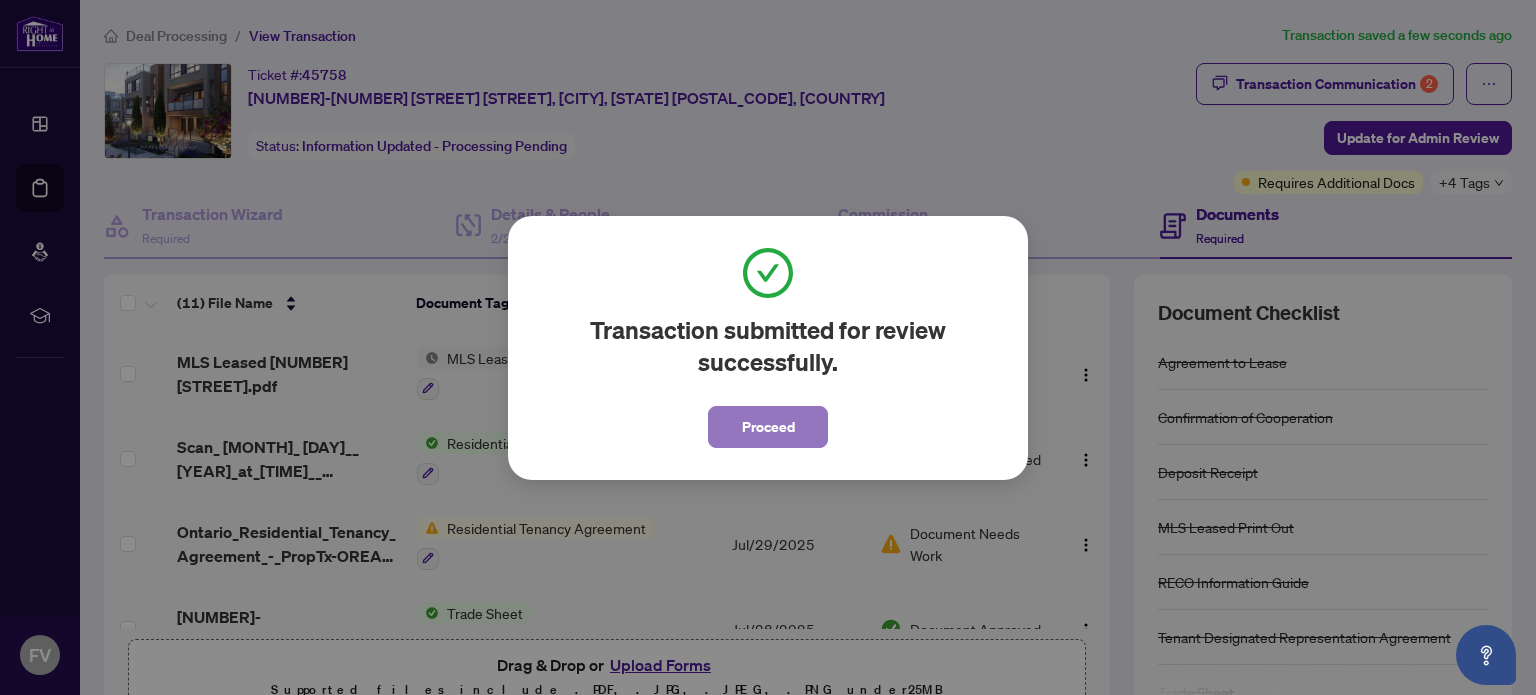 click on "Proceed" at bounding box center [768, 427] 